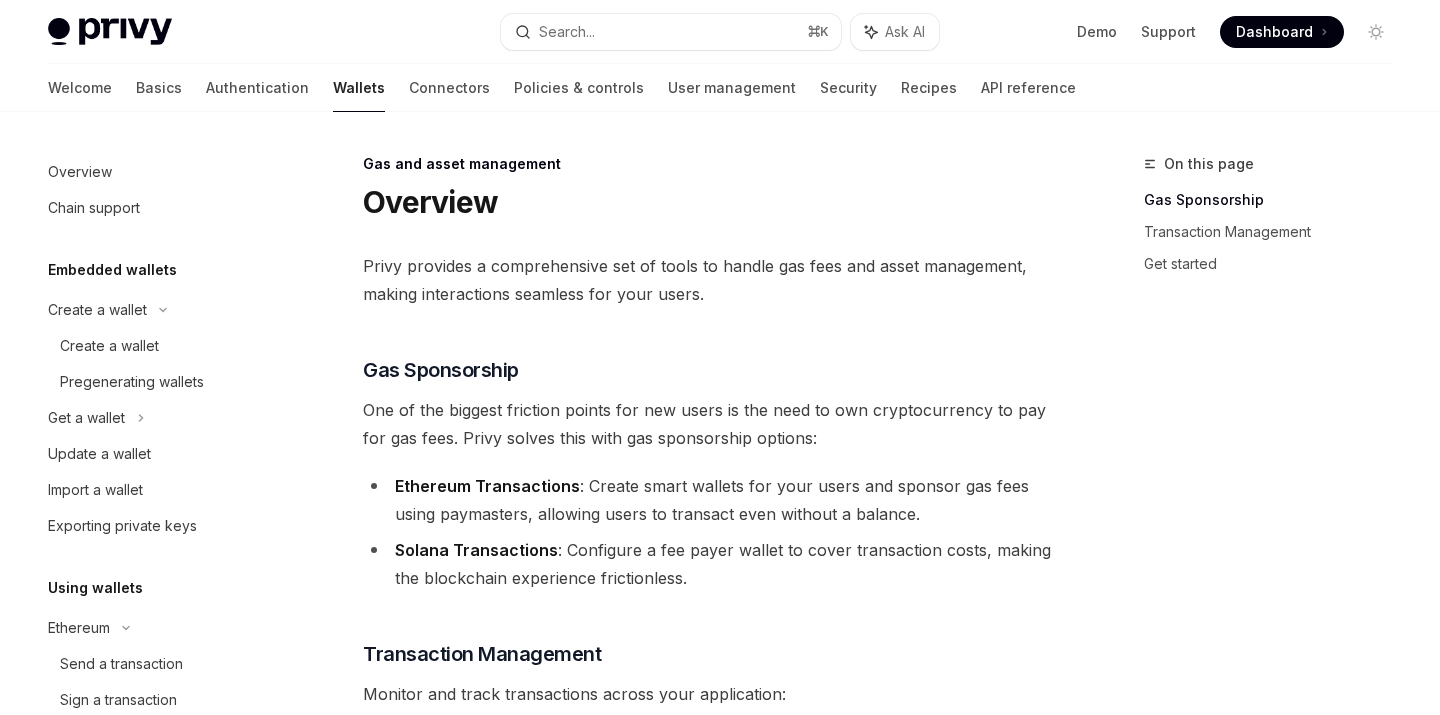 scroll, scrollTop: 0, scrollLeft: 0, axis: both 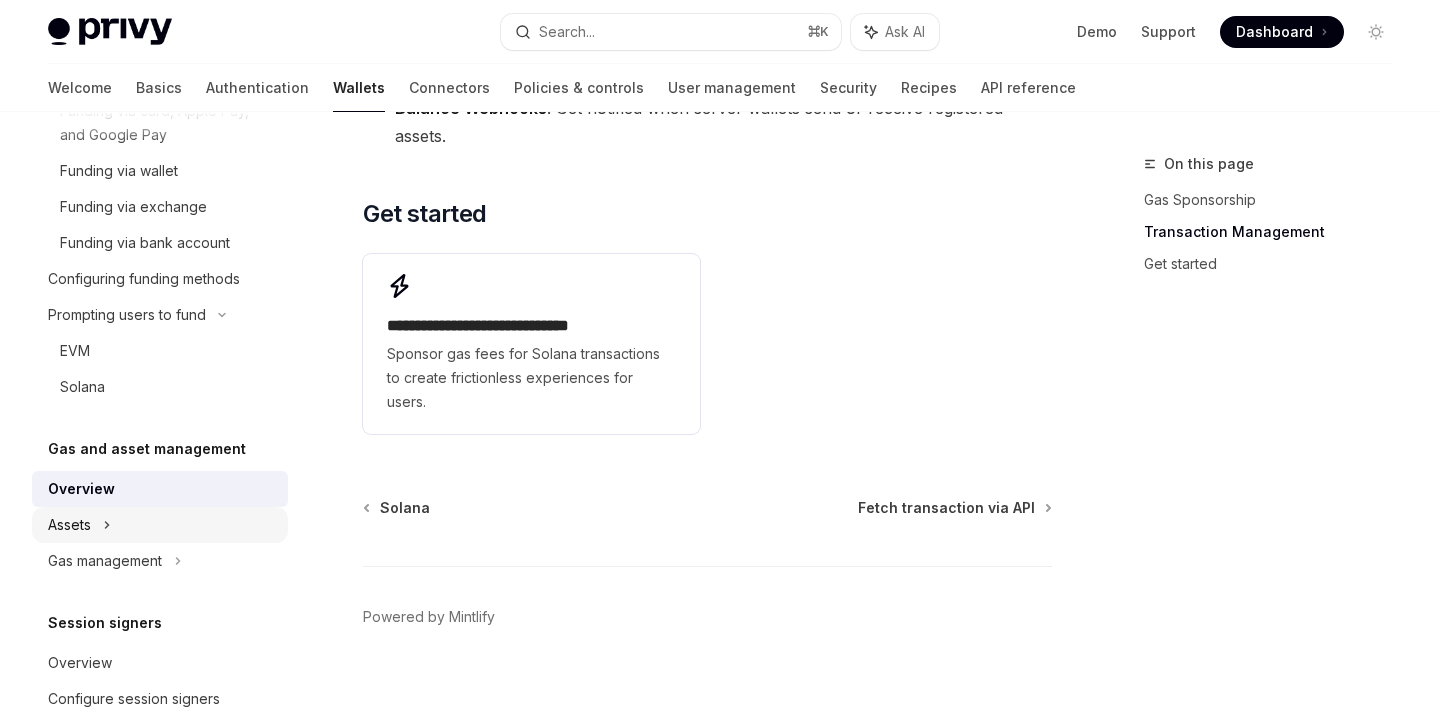 click on "Assets" at bounding box center (86, -705) 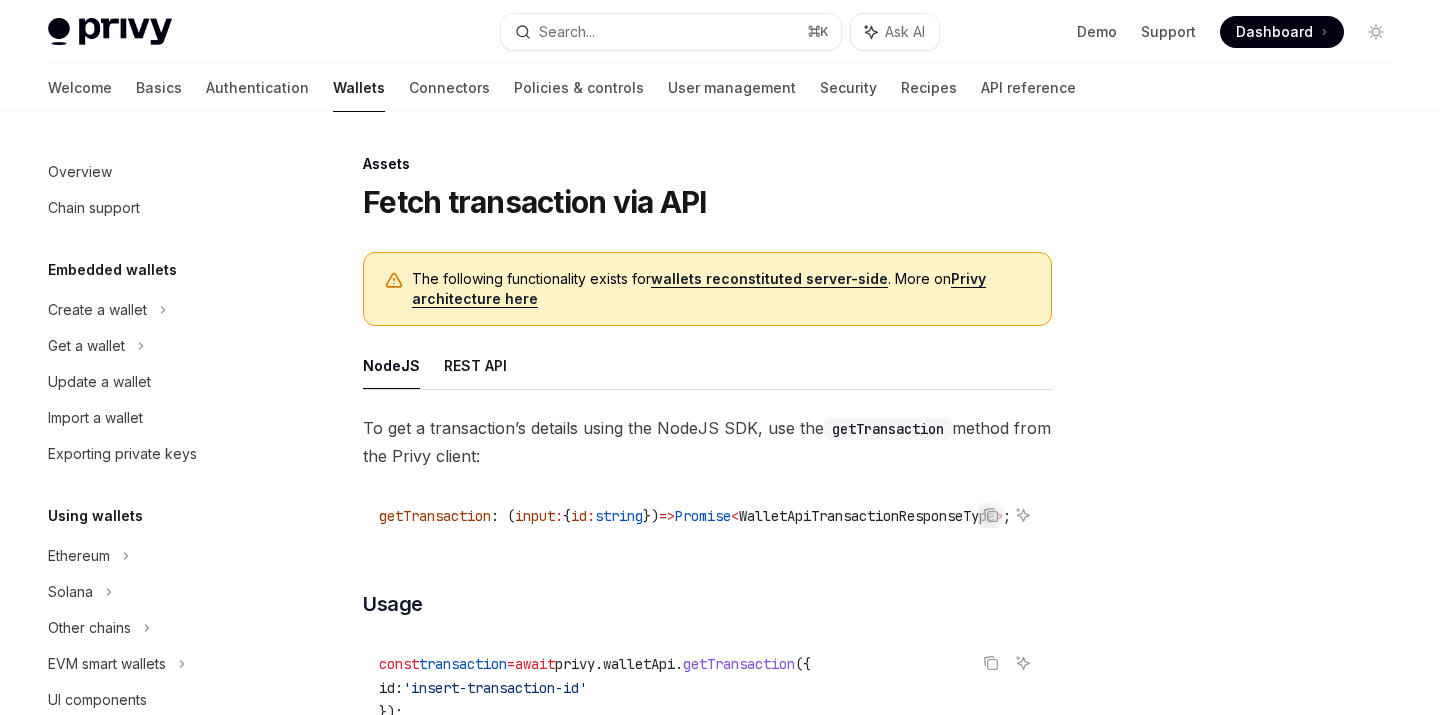 scroll, scrollTop: 657, scrollLeft: 0, axis: vertical 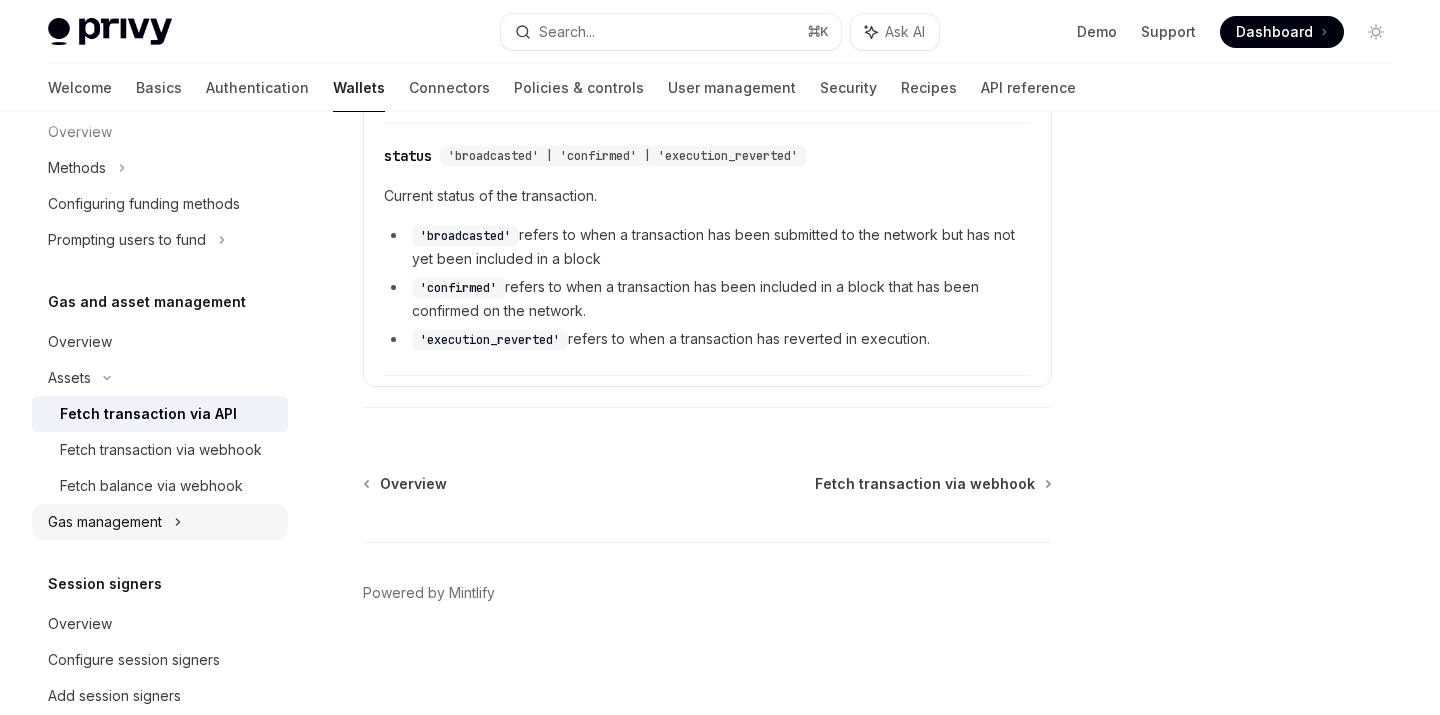 click on "Gas management" at bounding box center [89, -42] 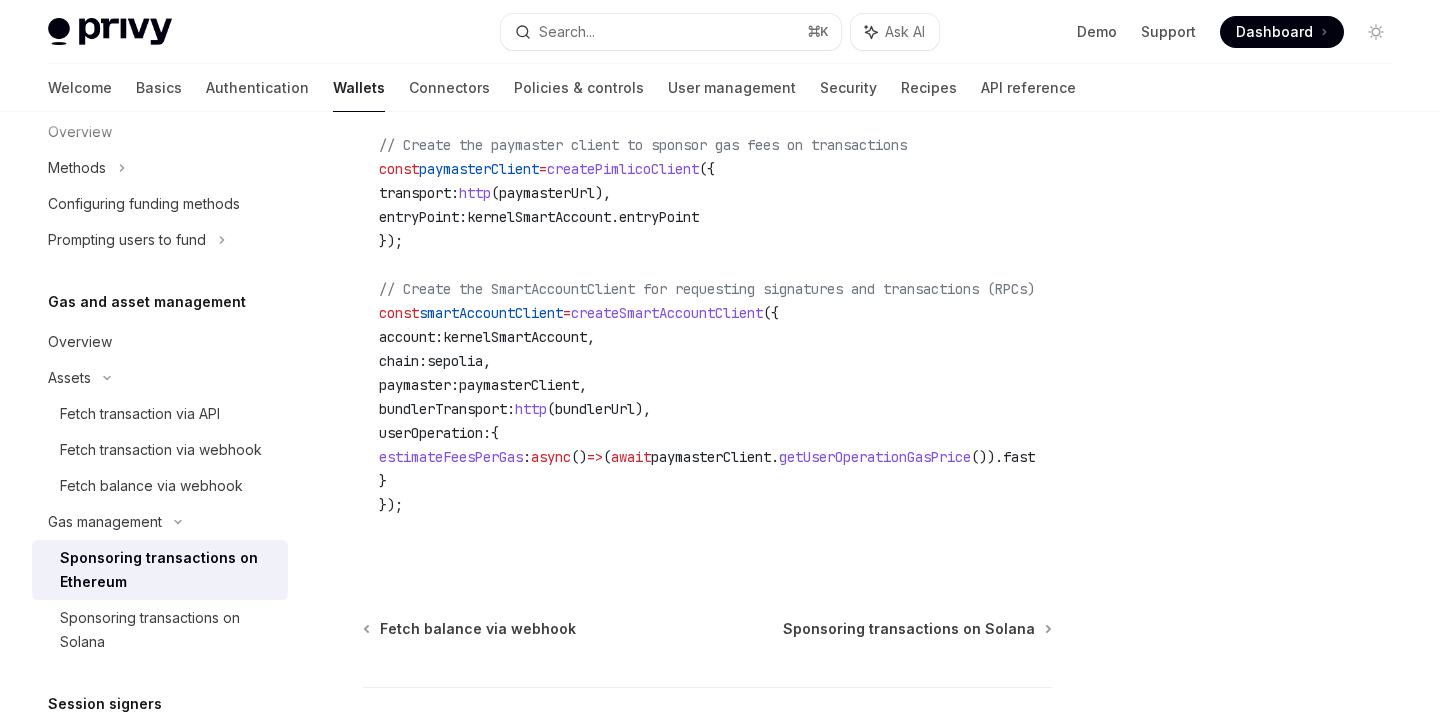 scroll, scrollTop: 2648, scrollLeft: 0, axis: vertical 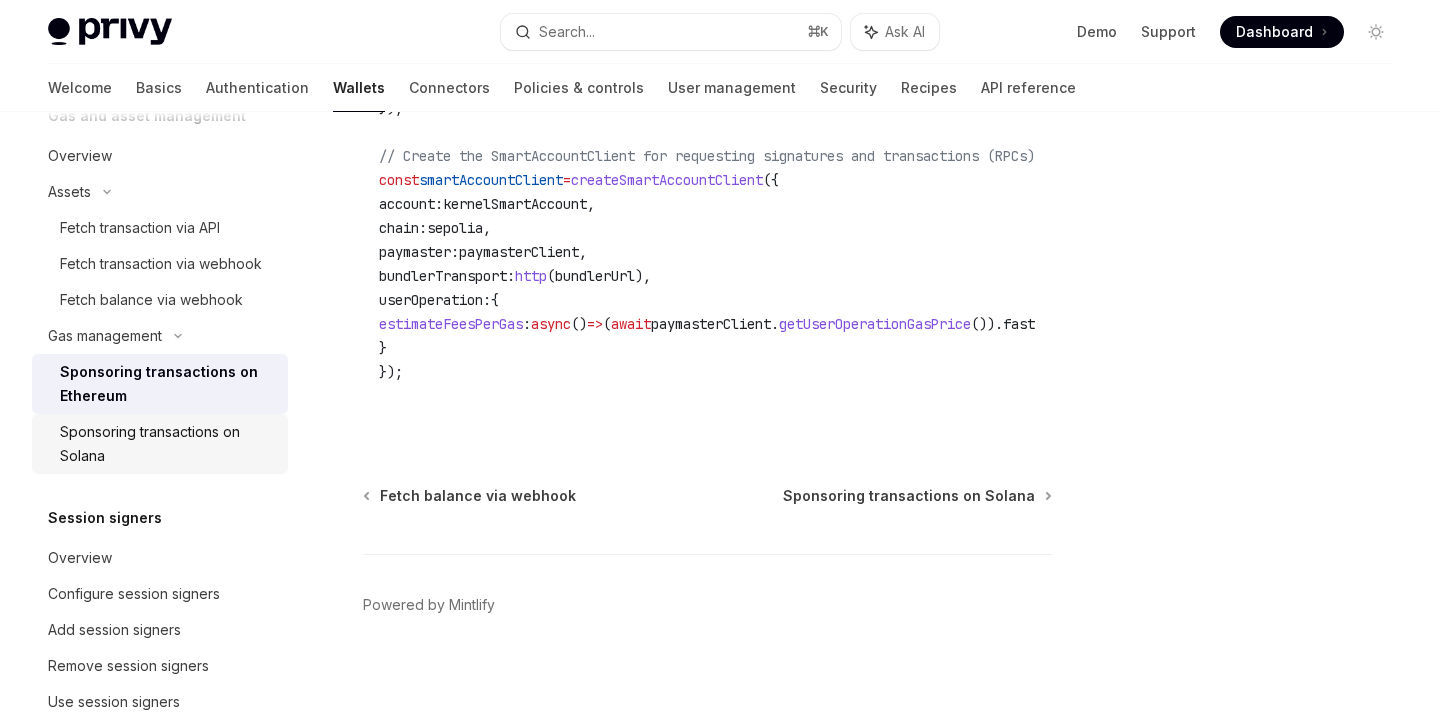 click on "Sponsoring transactions on Solana" at bounding box center [168, 444] 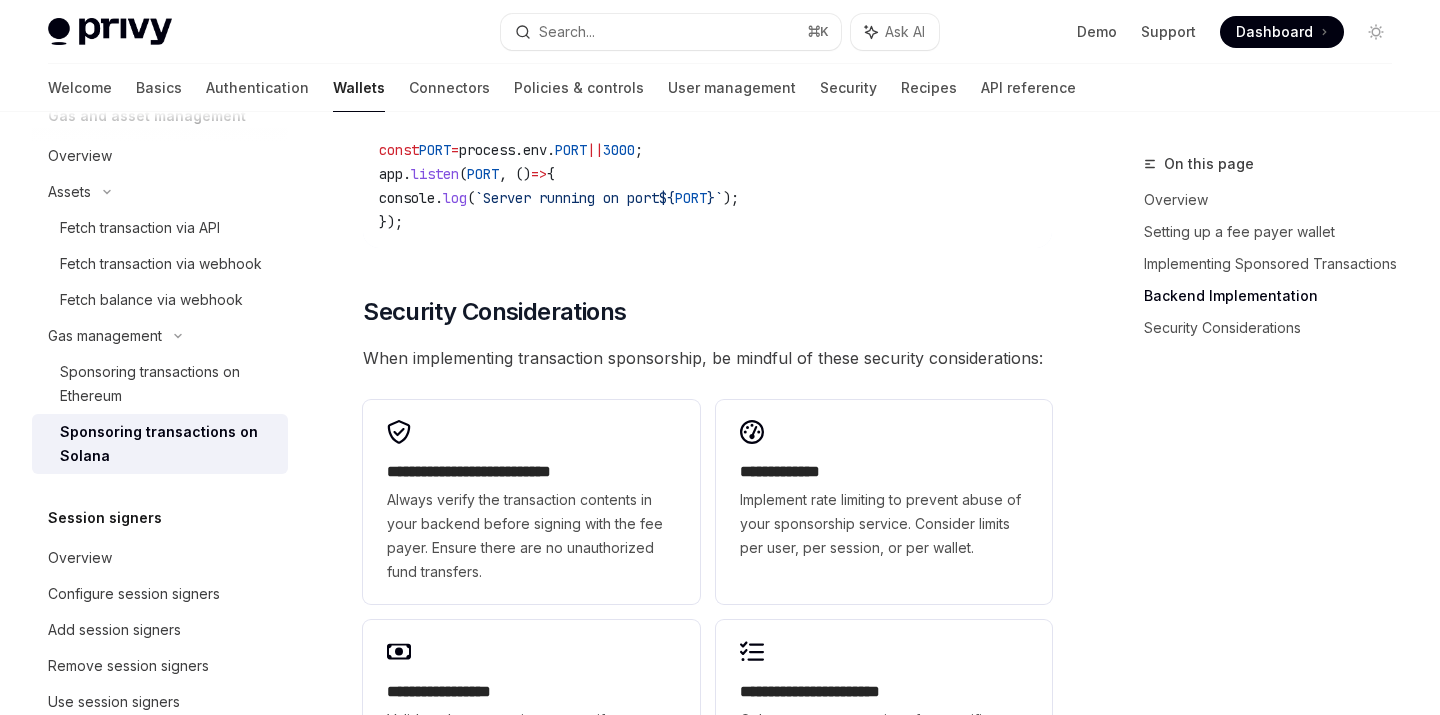 scroll, scrollTop: 6130, scrollLeft: 0, axis: vertical 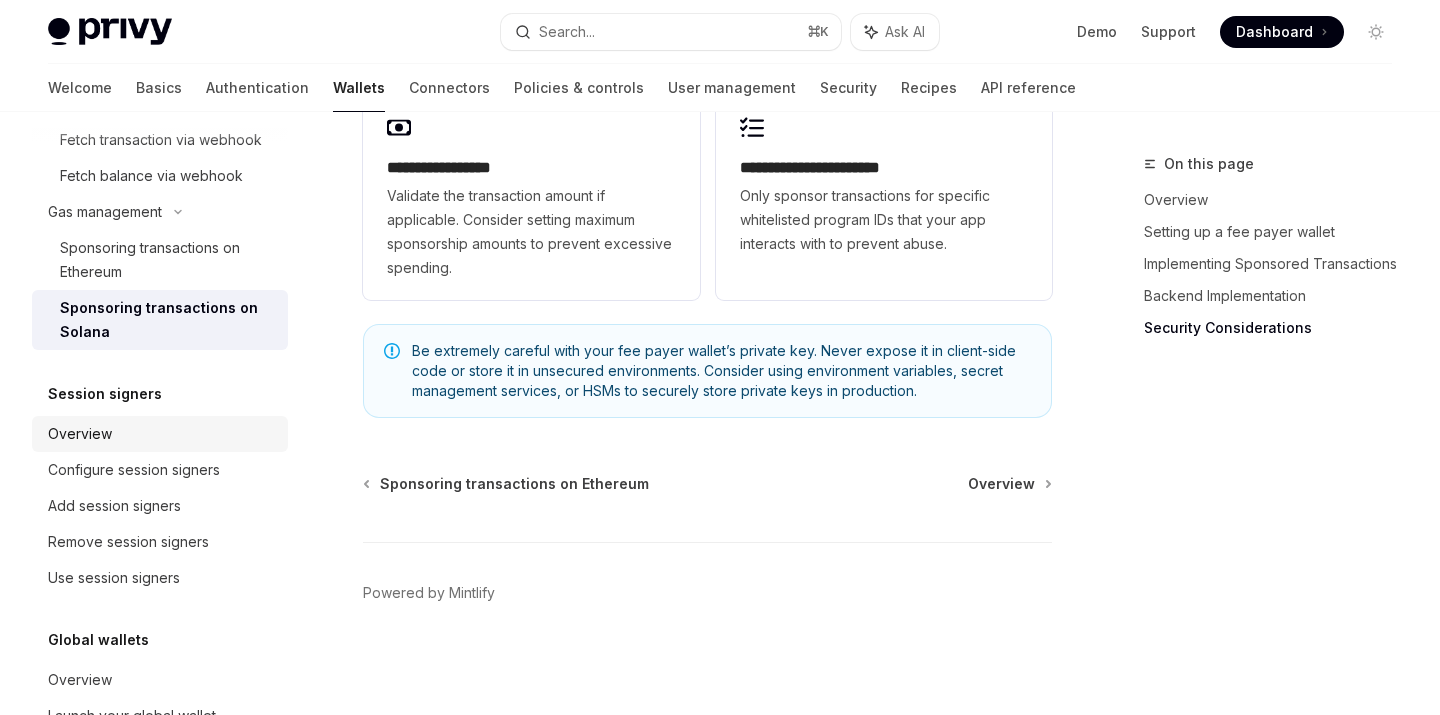click on "Overview" at bounding box center (162, 434) 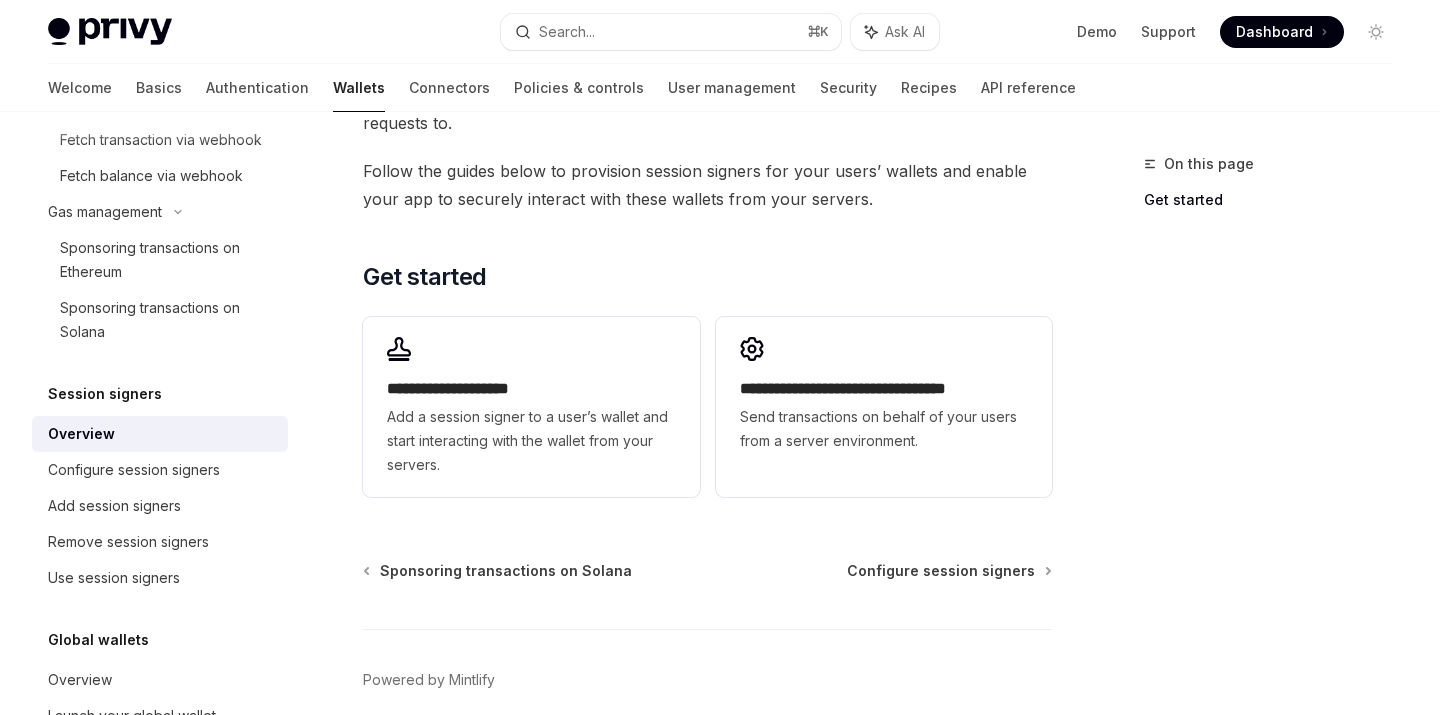 scroll, scrollTop: 612, scrollLeft: 0, axis: vertical 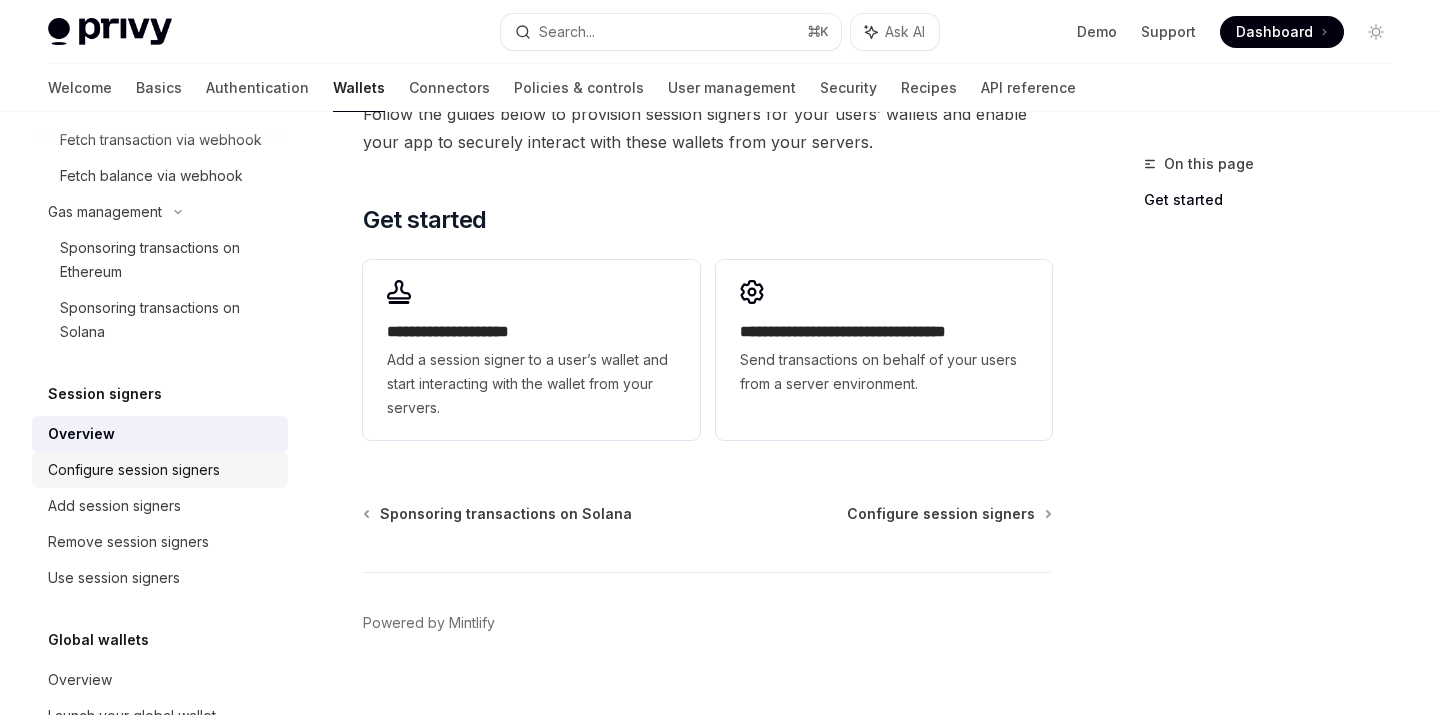 click on "Configure session signers" at bounding box center (134, 470) 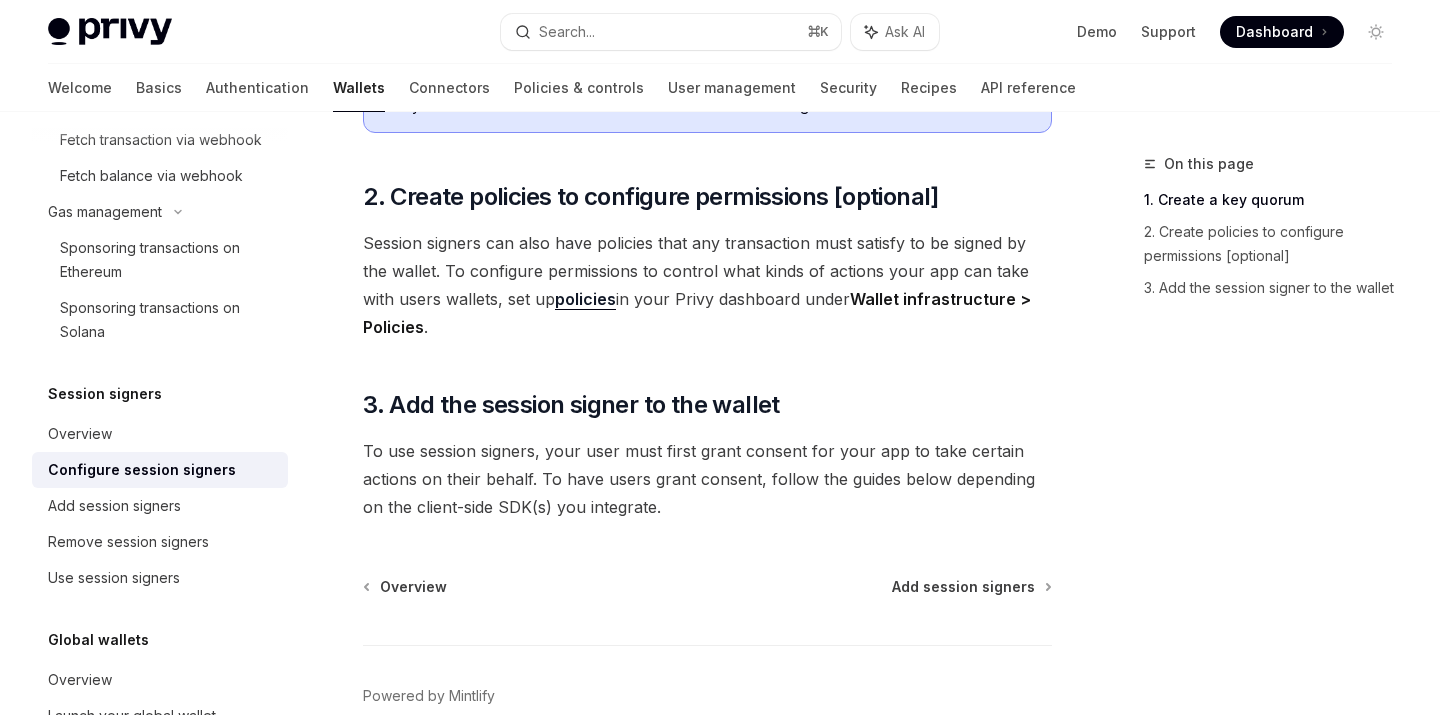 scroll, scrollTop: 707, scrollLeft: 0, axis: vertical 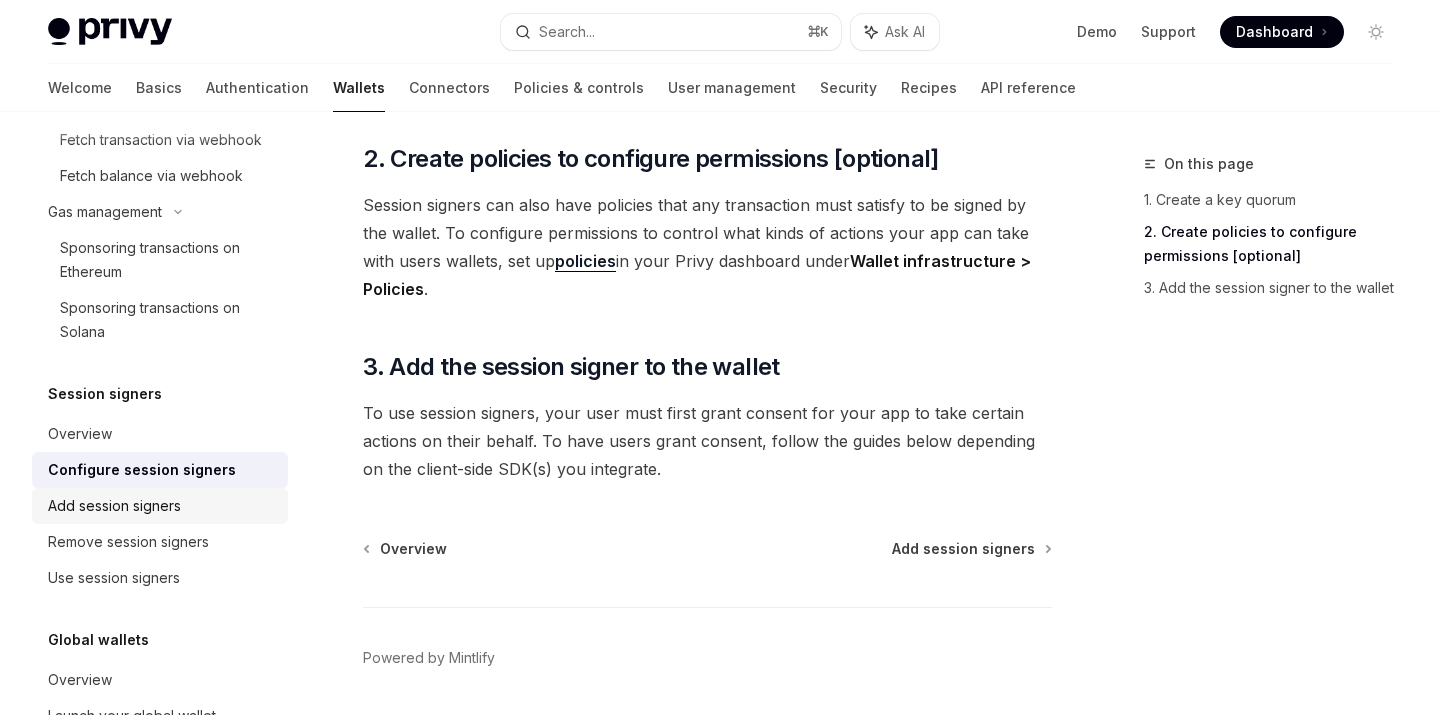 click on "Add session signers" at bounding box center [114, 506] 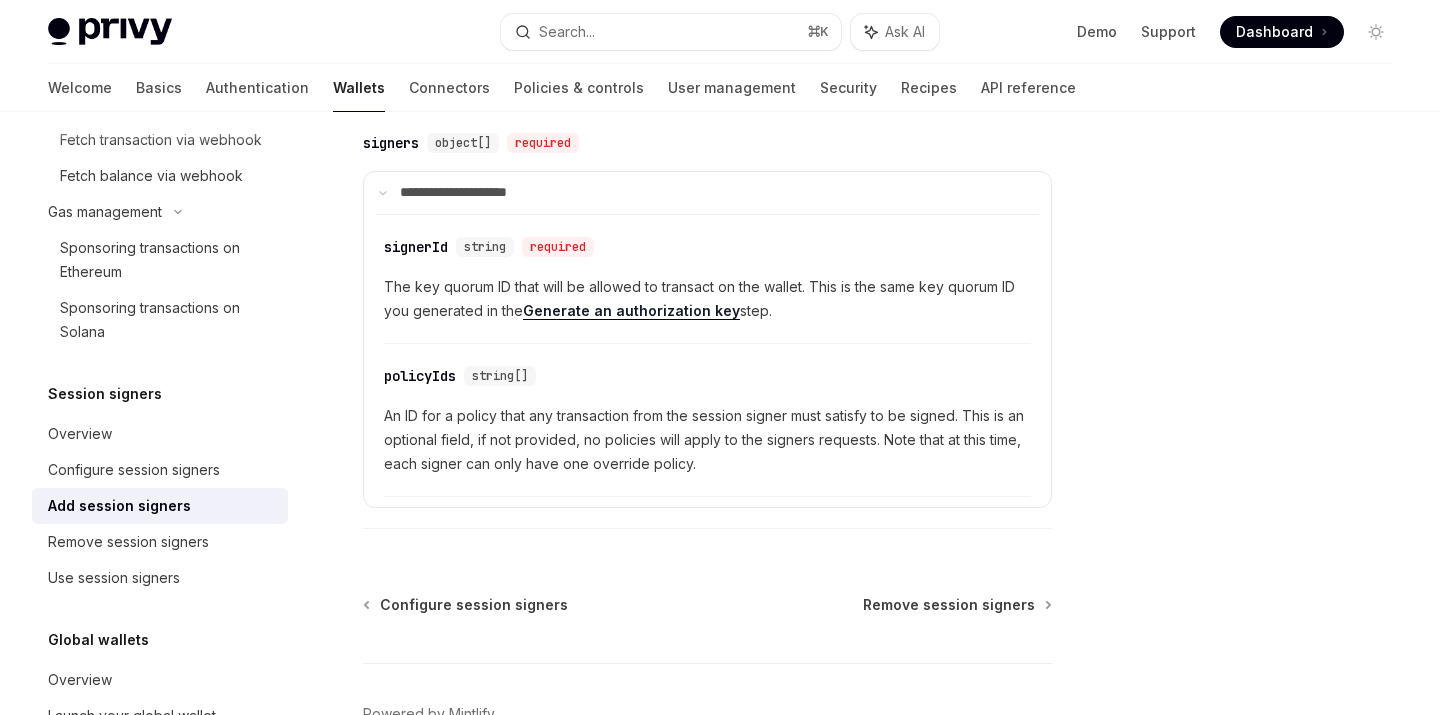 scroll, scrollTop: 1124, scrollLeft: 0, axis: vertical 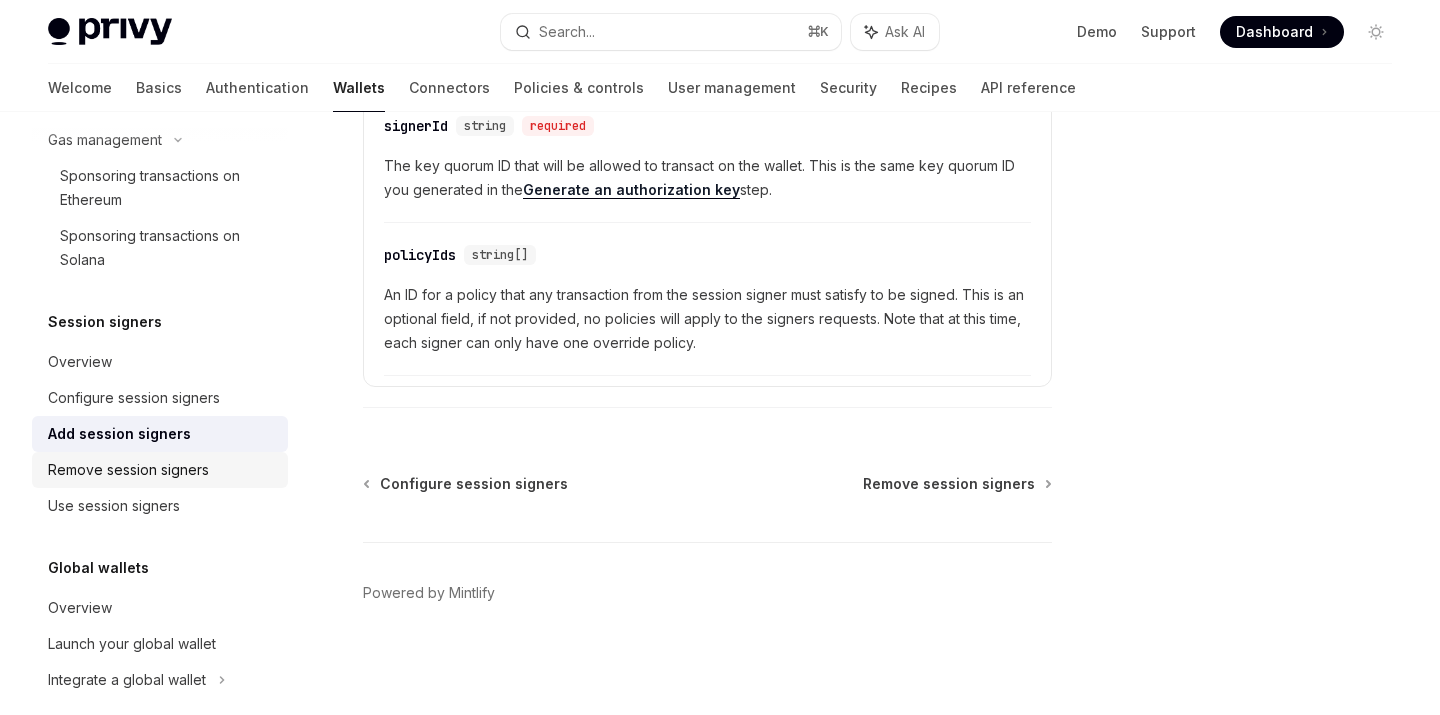 click on "Remove session signers" at bounding box center (128, 470) 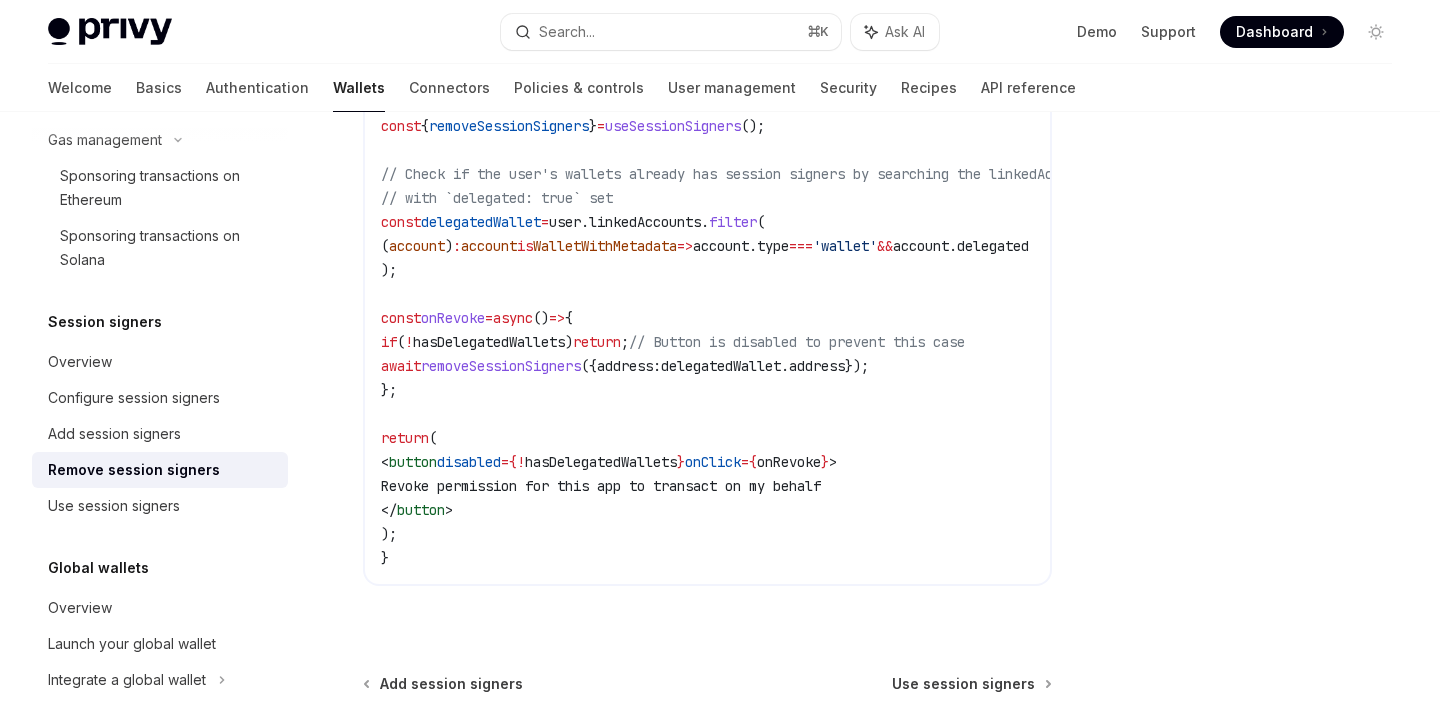 scroll, scrollTop: 1543, scrollLeft: 0, axis: vertical 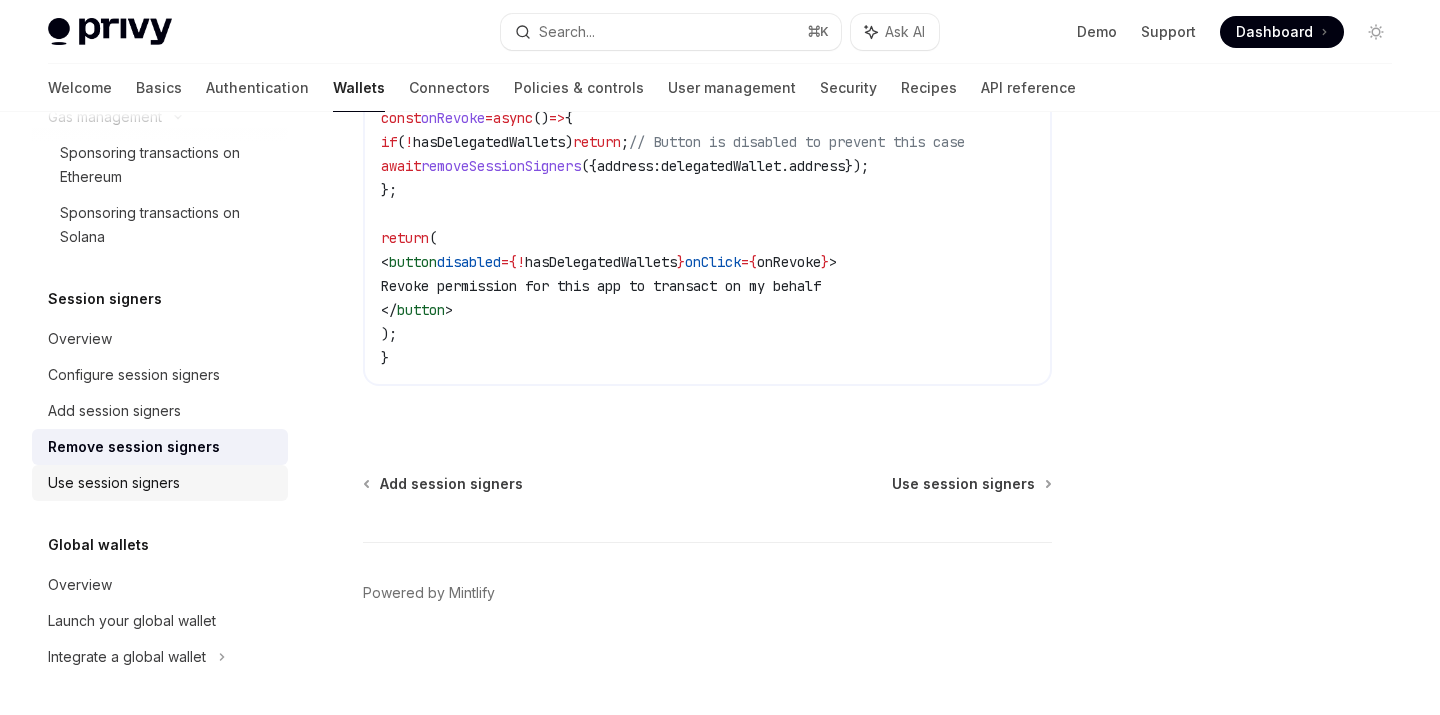 click on "Use session signers" at bounding box center [114, 483] 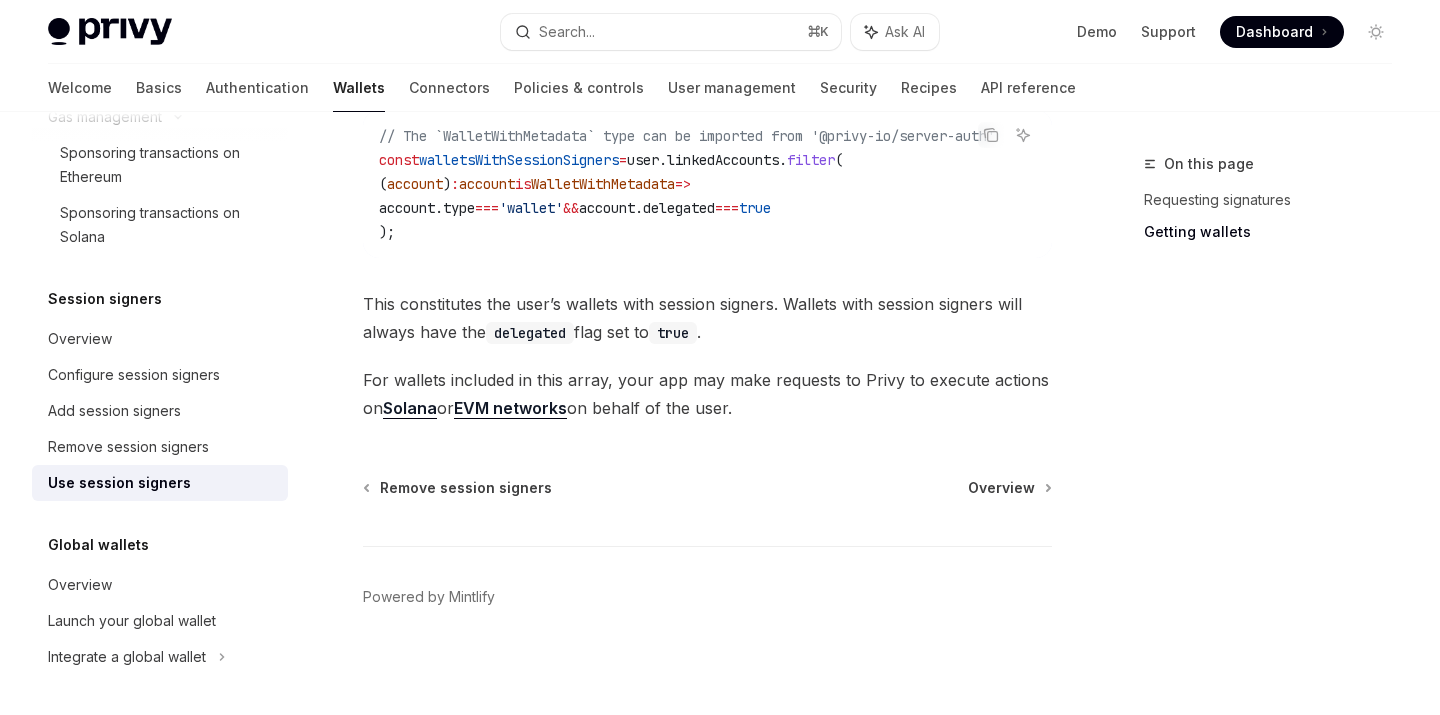 scroll, scrollTop: 1162, scrollLeft: 0, axis: vertical 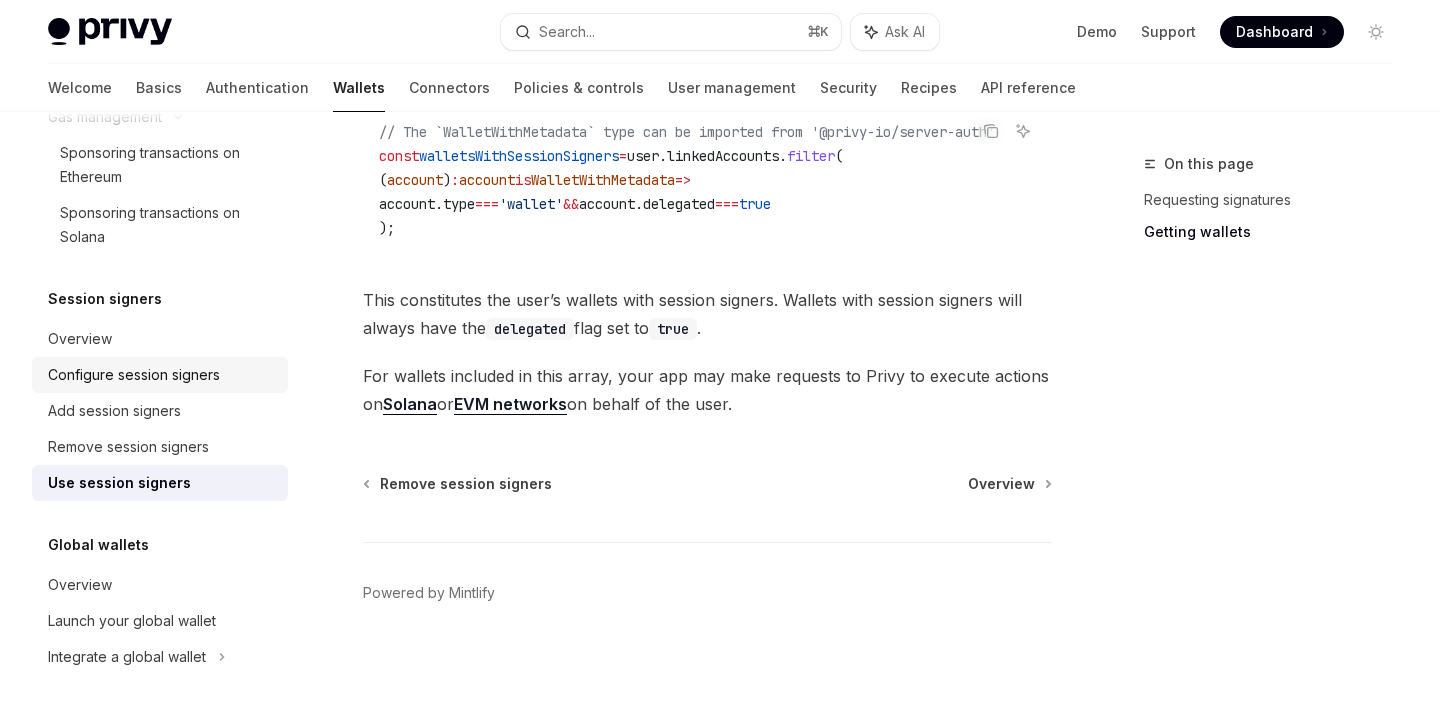 click on "Configure session signers" at bounding box center [134, 375] 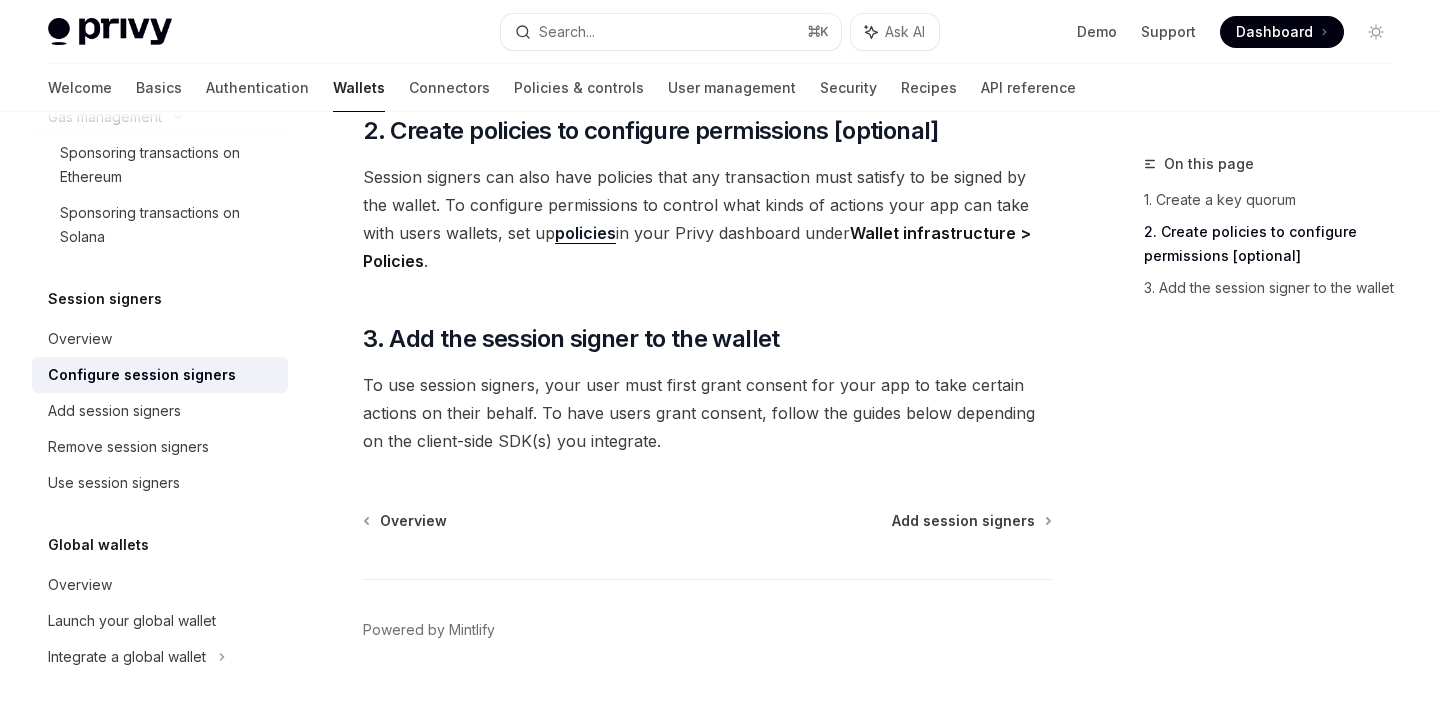 scroll, scrollTop: 772, scrollLeft: 0, axis: vertical 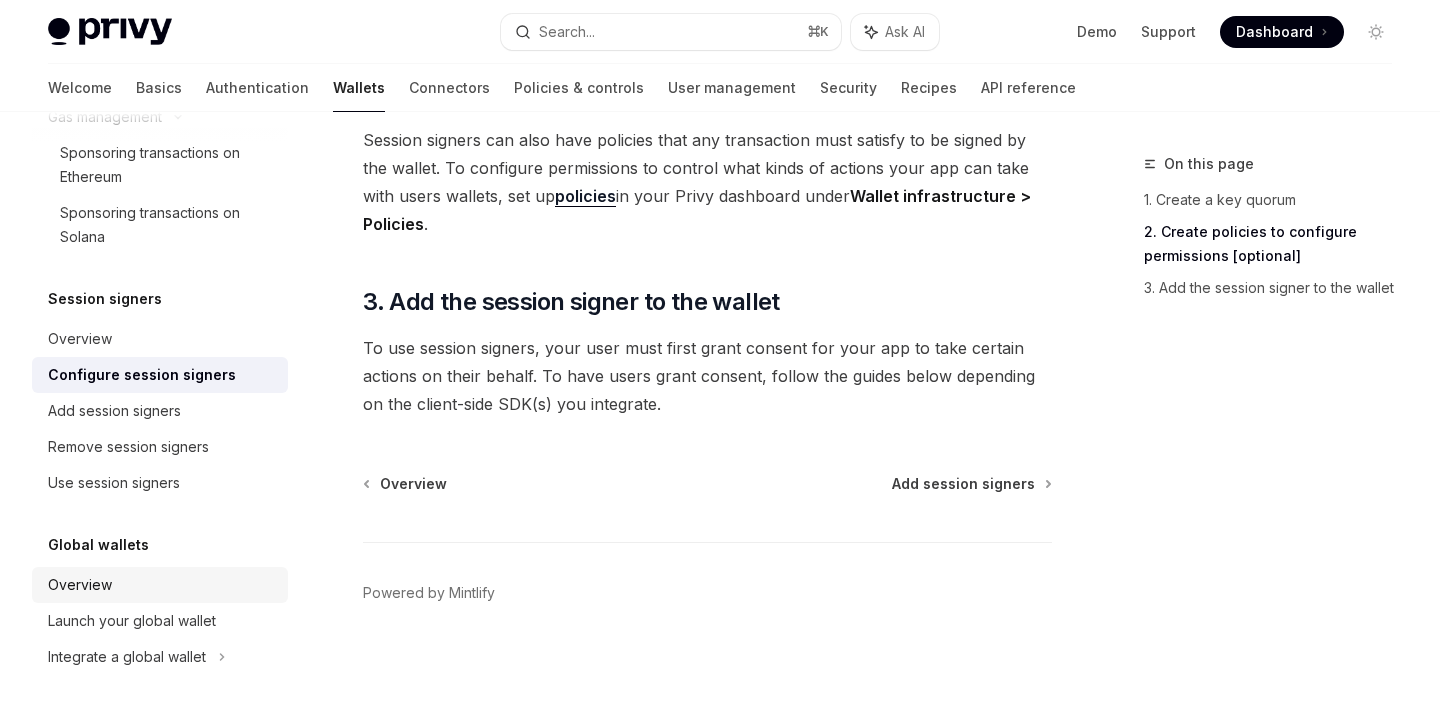 click on "Overview" at bounding box center [80, 585] 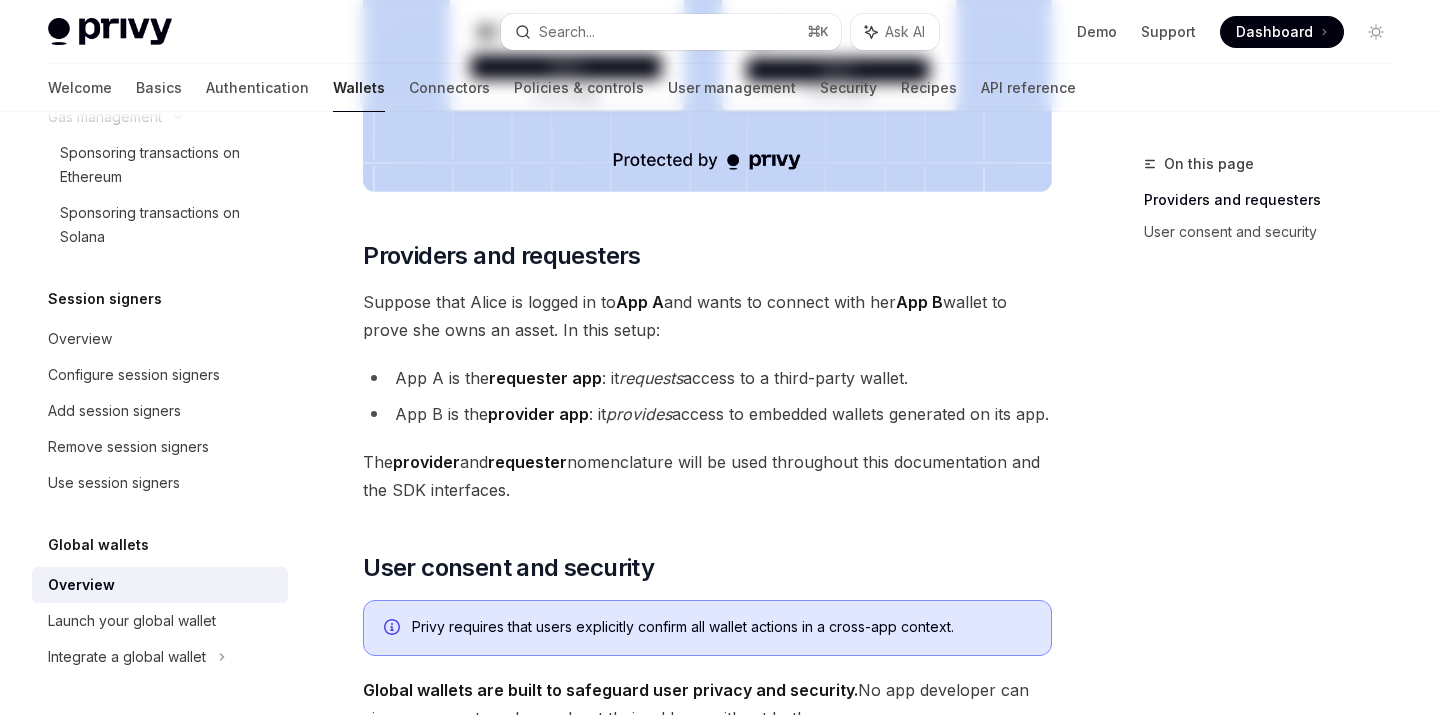 scroll, scrollTop: 0, scrollLeft: 0, axis: both 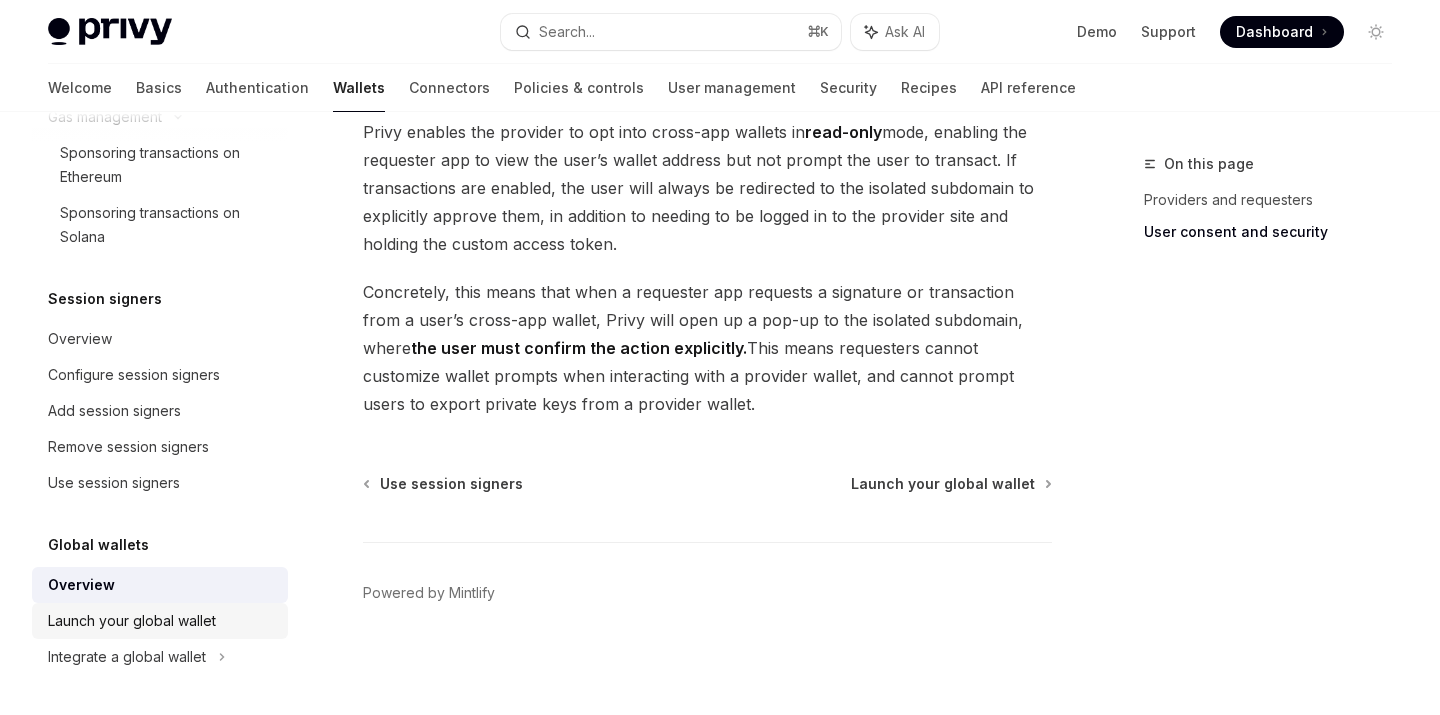 click on "Launch your global wallet" at bounding box center [132, 621] 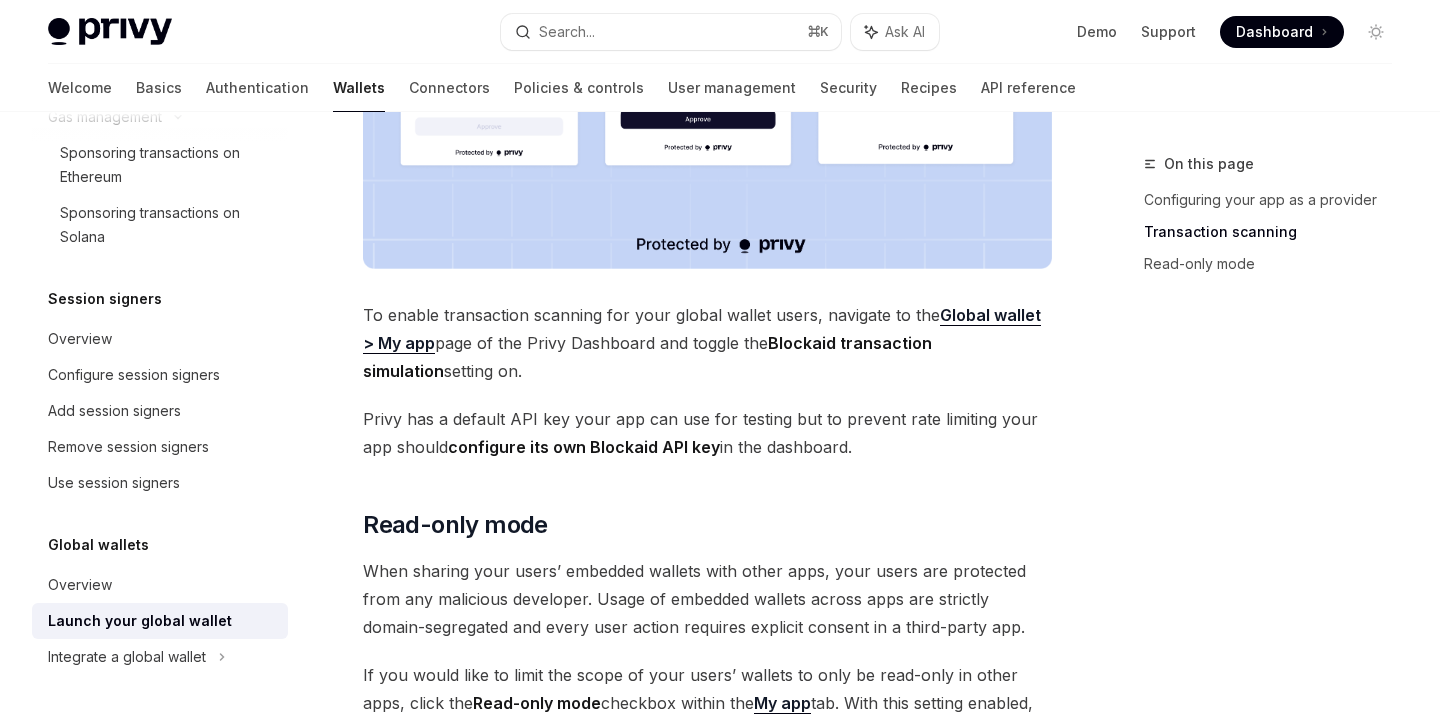 scroll, scrollTop: 1921, scrollLeft: 0, axis: vertical 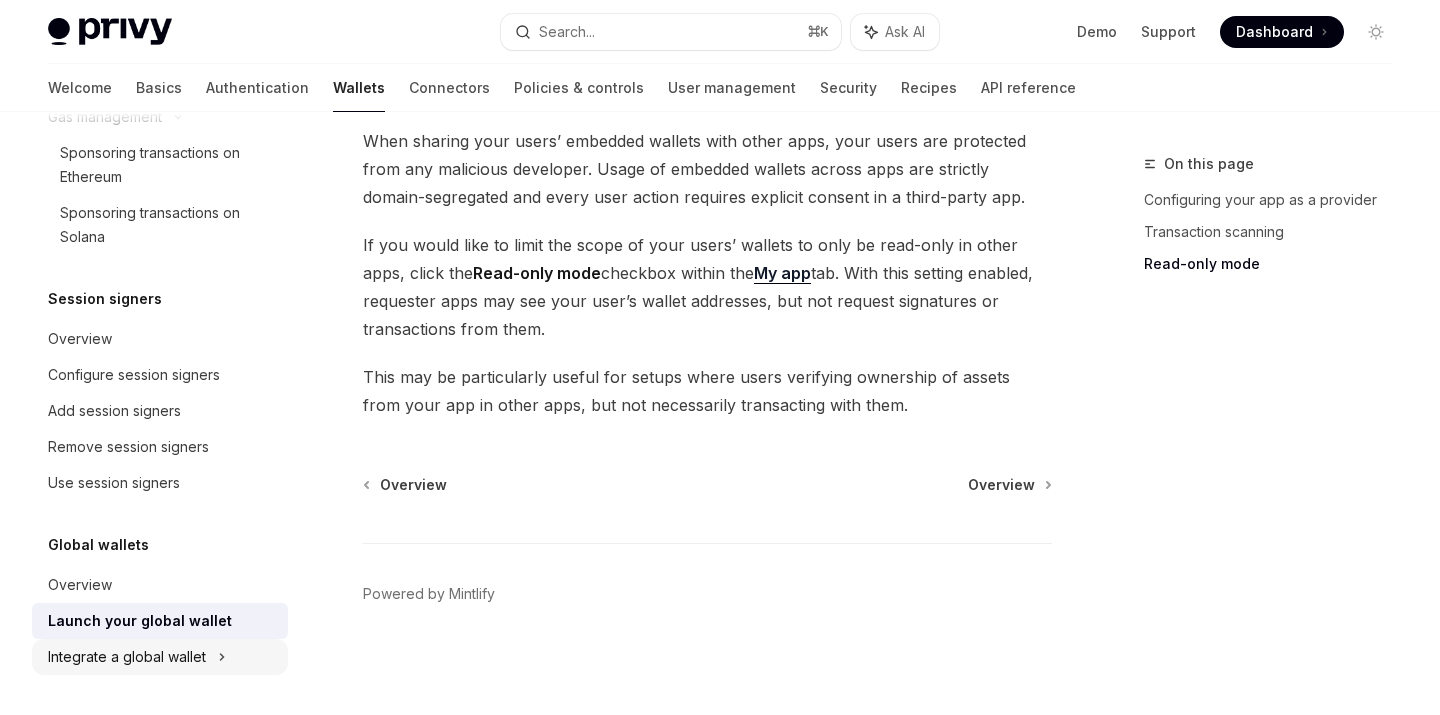 click on "Integrate a global wallet" at bounding box center [89, -447] 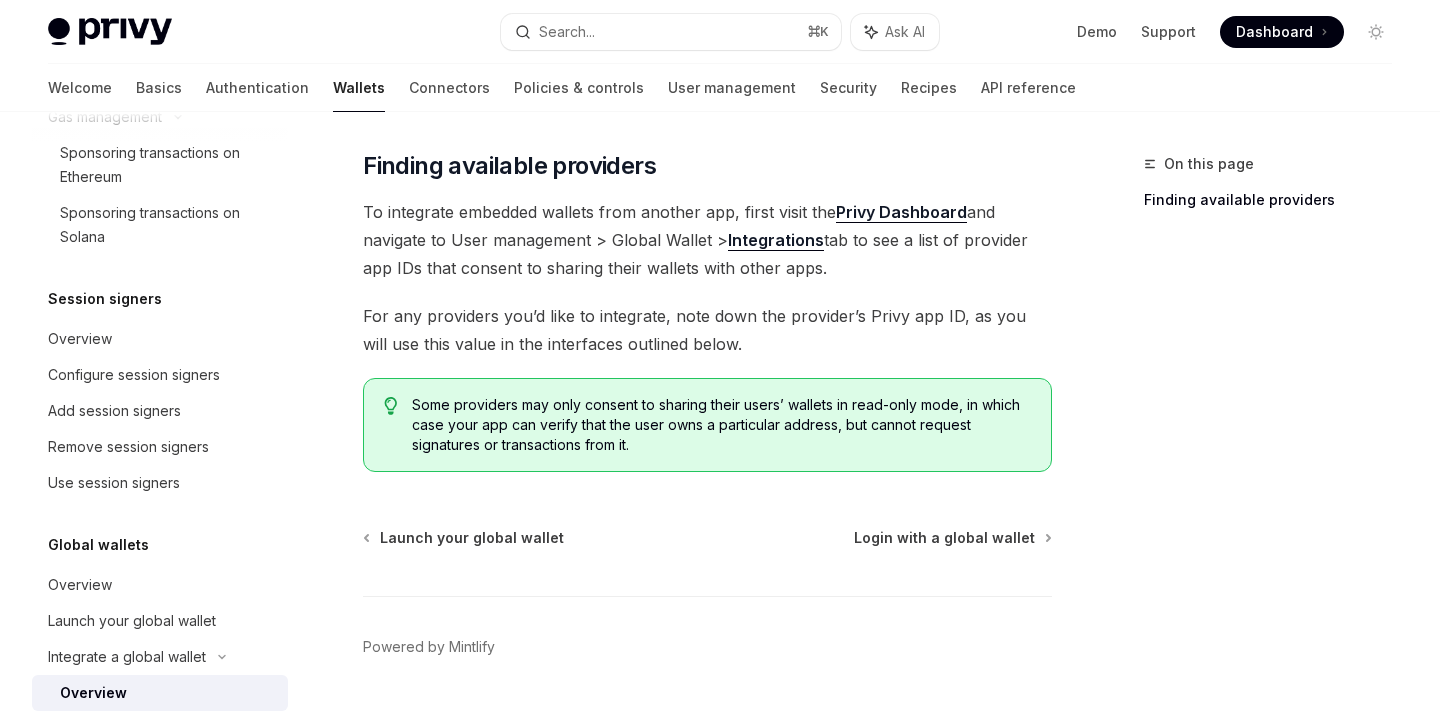scroll, scrollTop: 412, scrollLeft: 0, axis: vertical 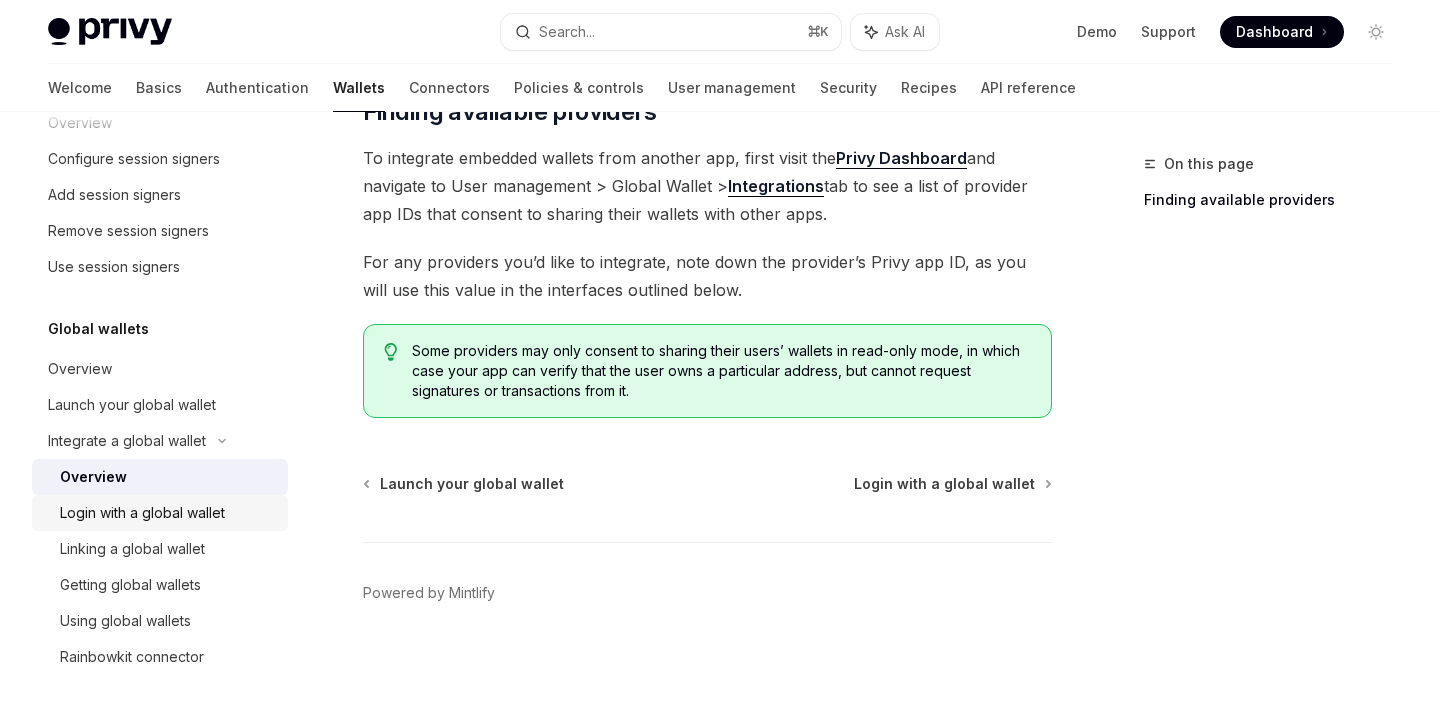 click on "Login with a global wallet" at bounding box center [142, 513] 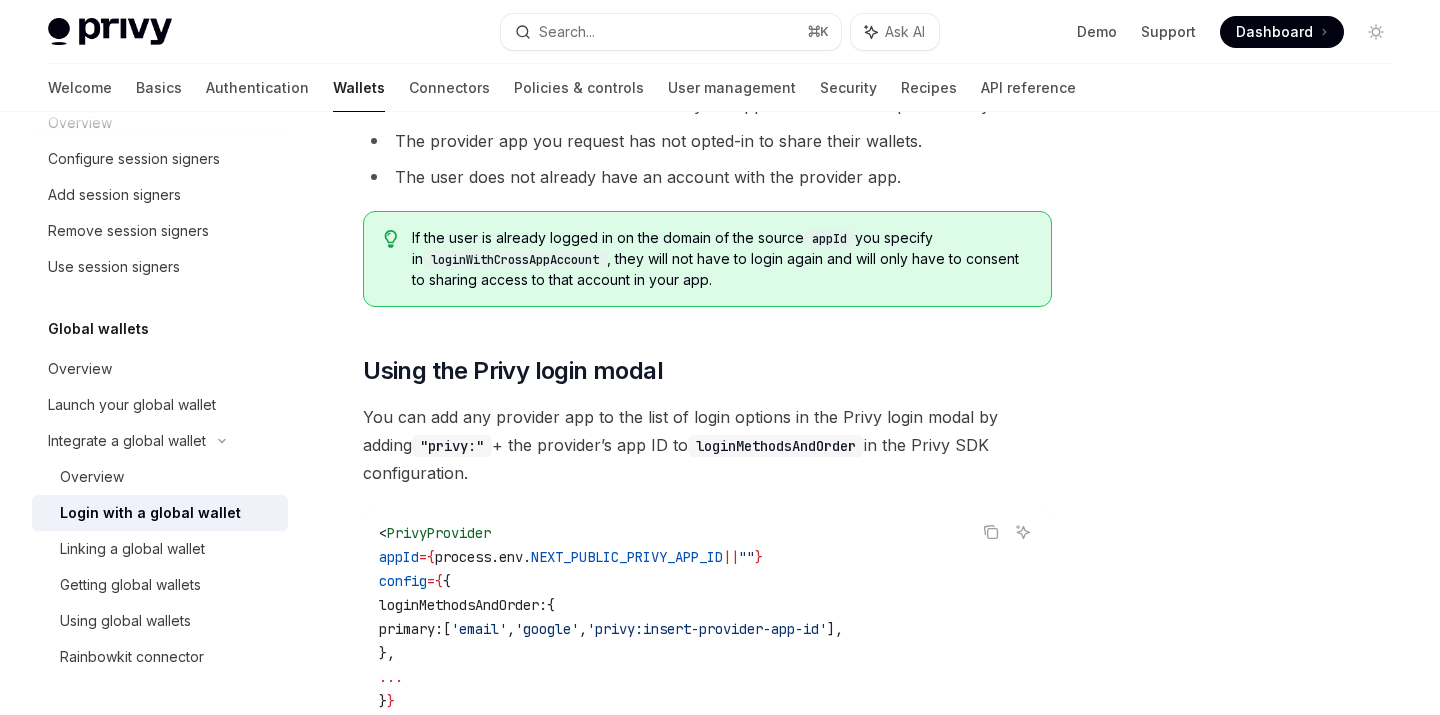scroll, scrollTop: 1592, scrollLeft: 0, axis: vertical 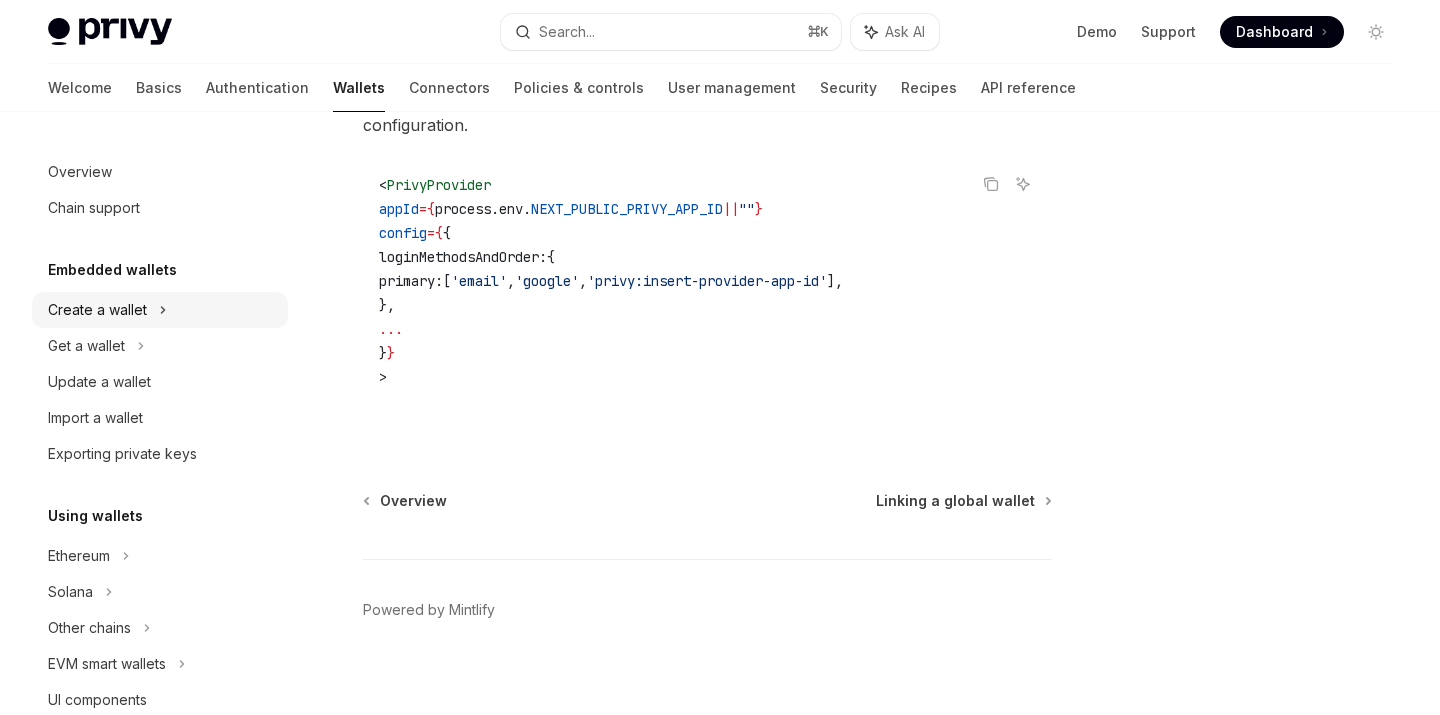 click on "Create a wallet" at bounding box center (97, 310) 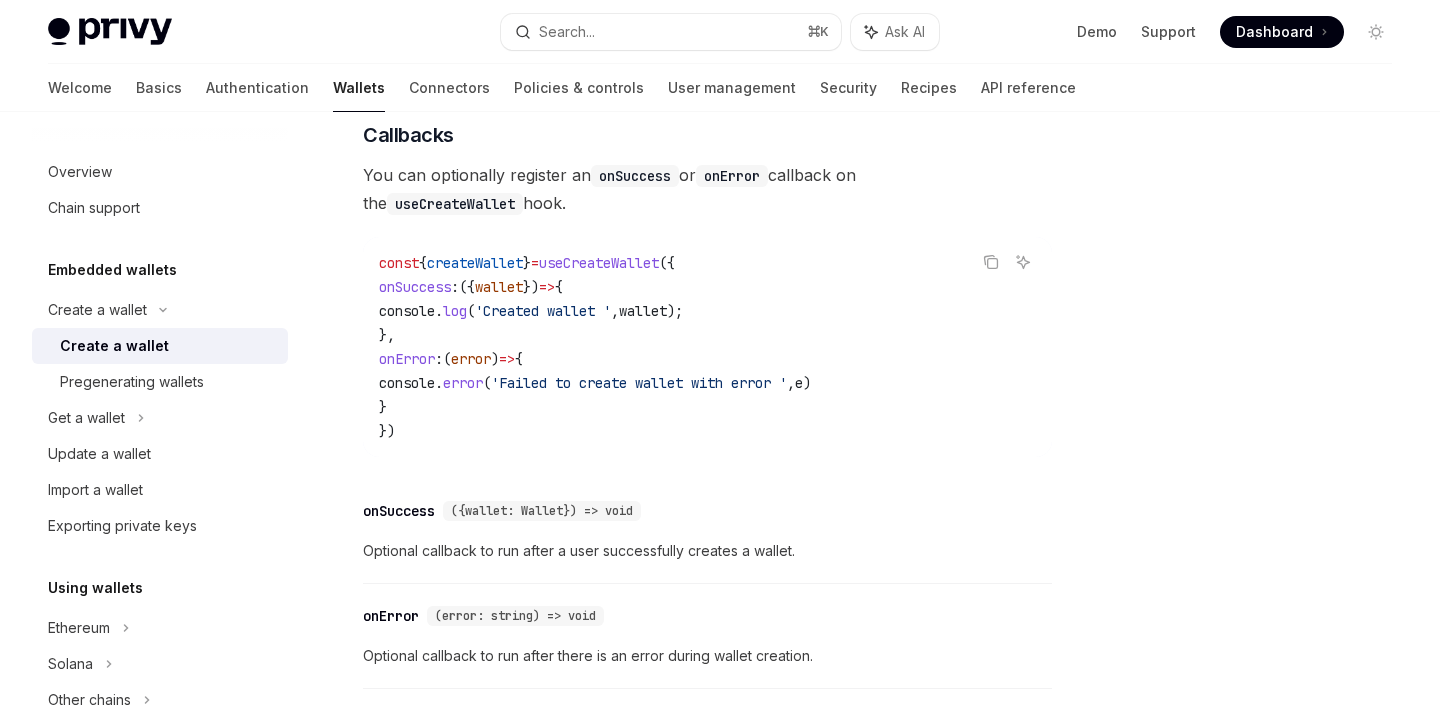 scroll, scrollTop: 1724, scrollLeft: 0, axis: vertical 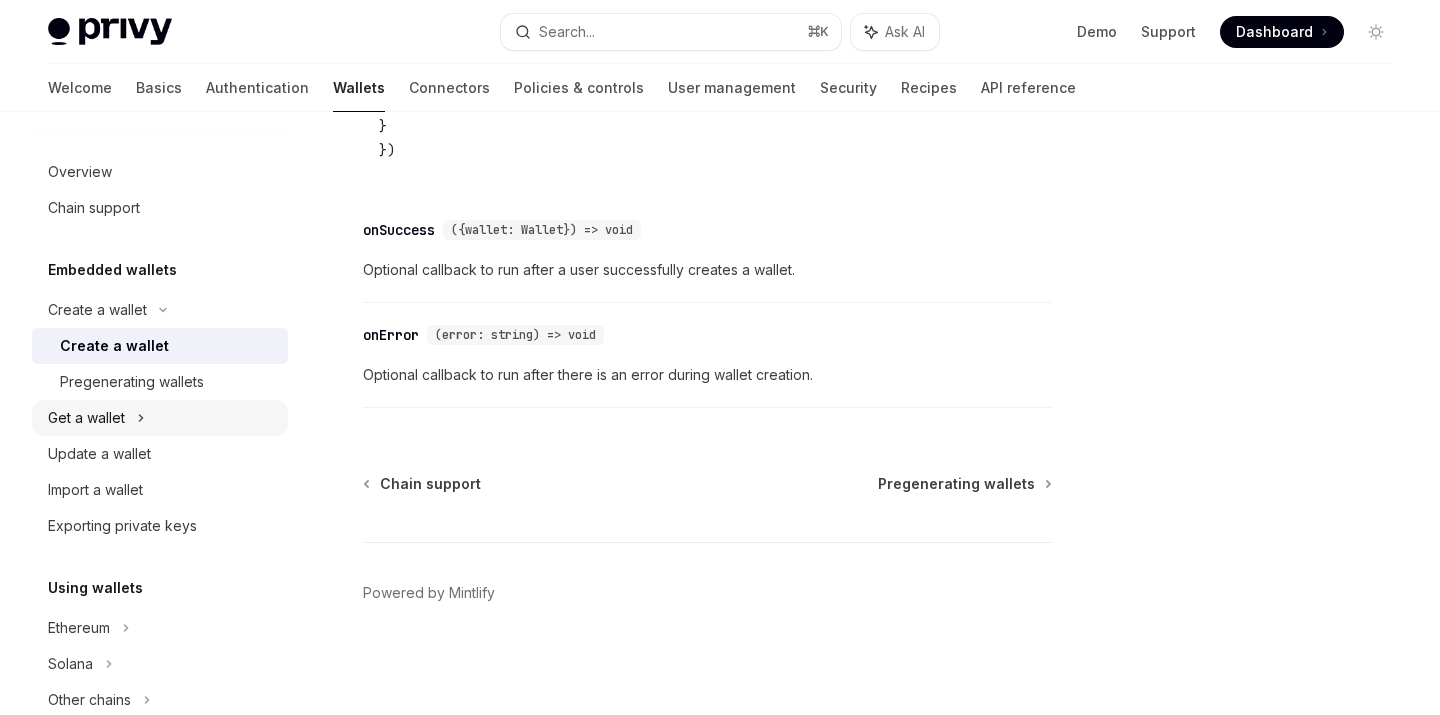 click on "Get a wallet" at bounding box center (160, 418) 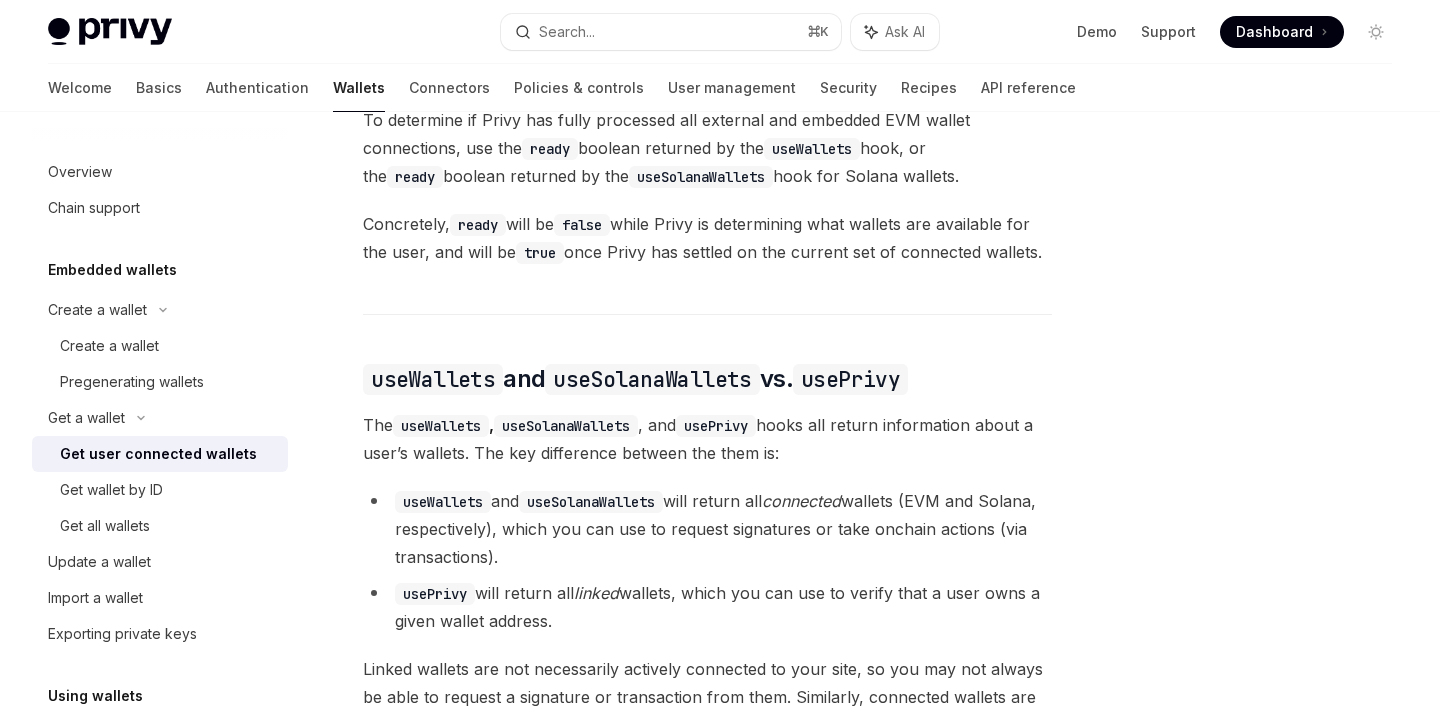 scroll, scrollTop: 1733, scrollLeft: 0, axis: vertical 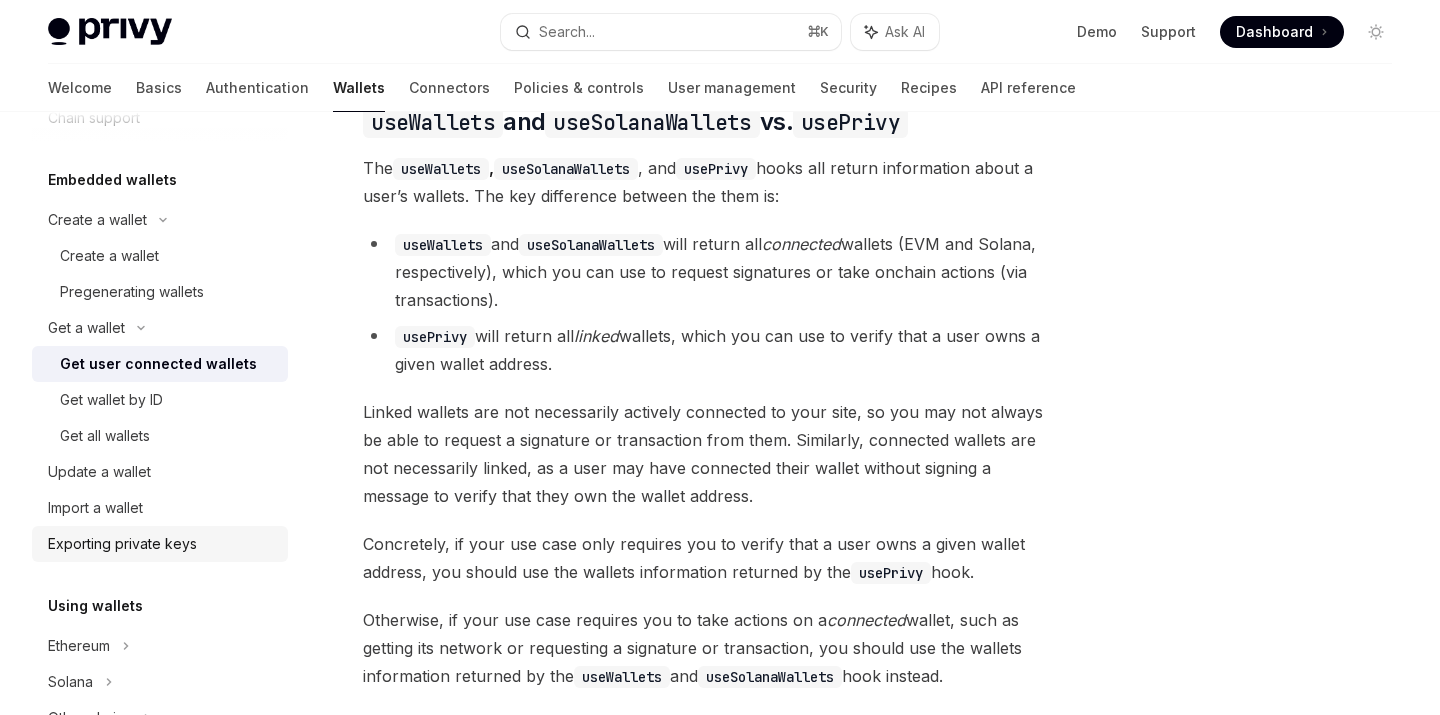 click on "Exporting private keys" at bounding box center [122, 544] 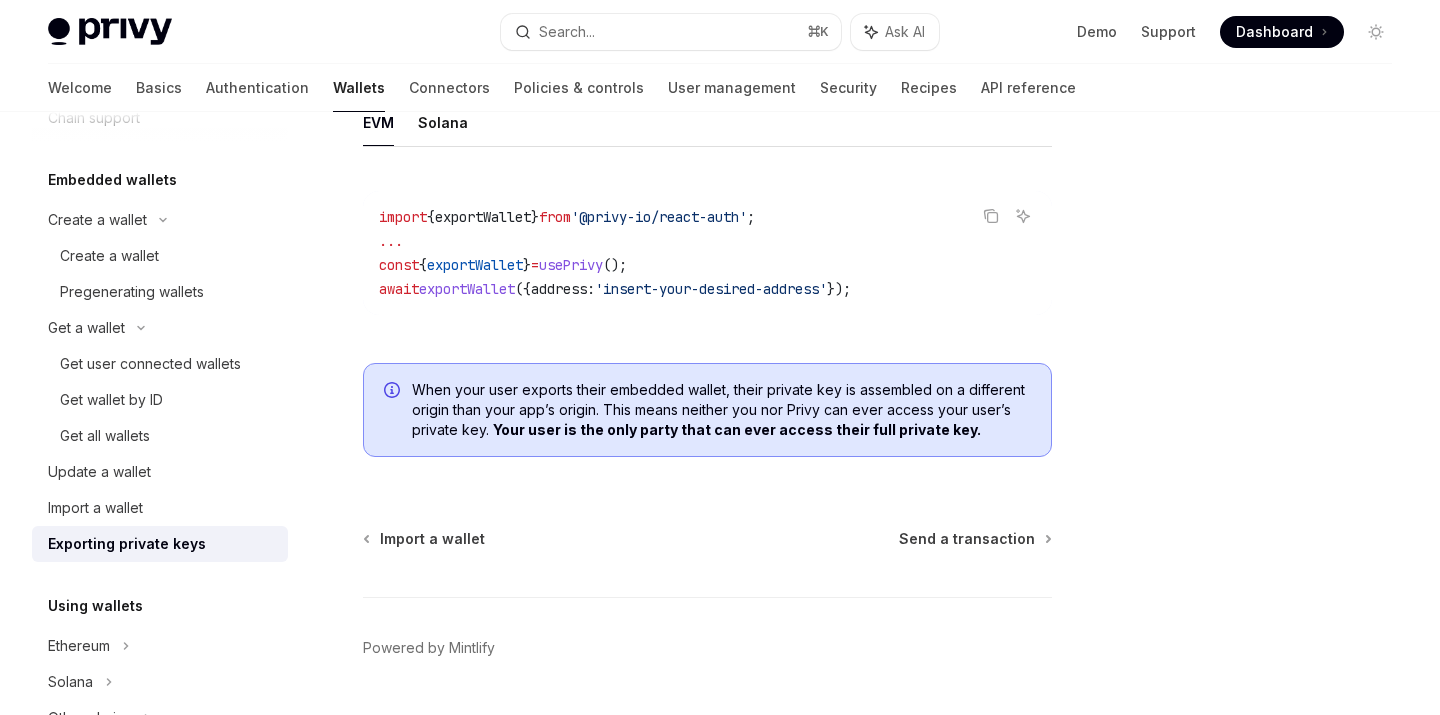 scroll, scrollTop: 2024, scrollLeft: 0, axis: vertical 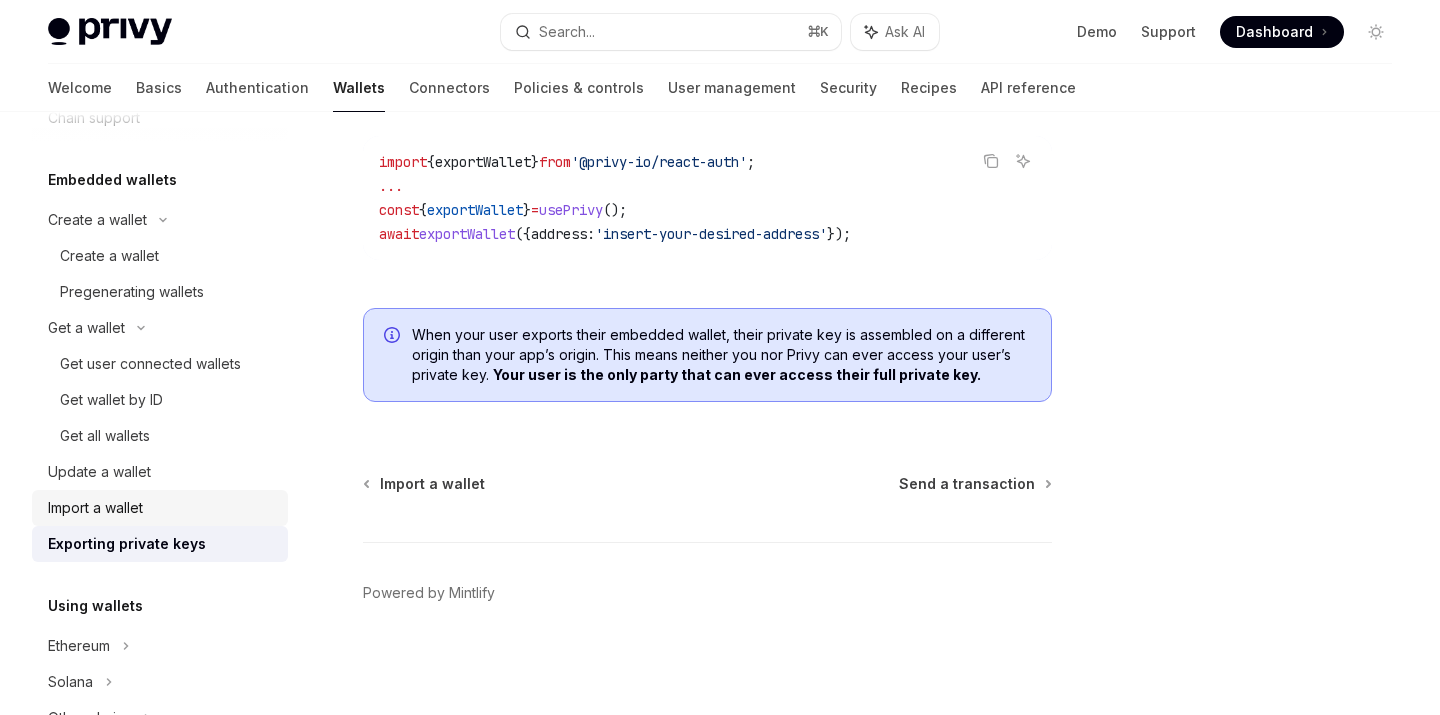 click on "Import a wallet" at bounding box center [95, 508] 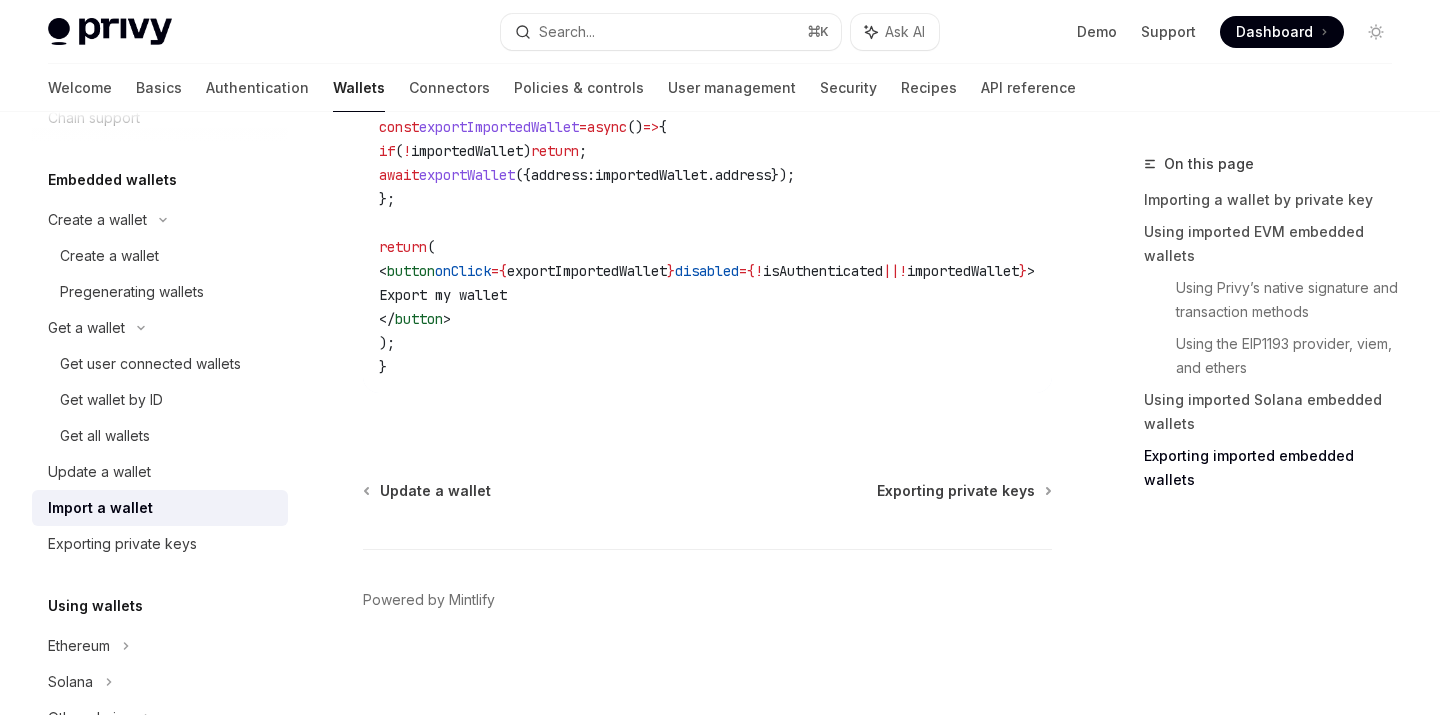 scroll, scrollTop: 4780, scrollLeft: 0, axis: vertical 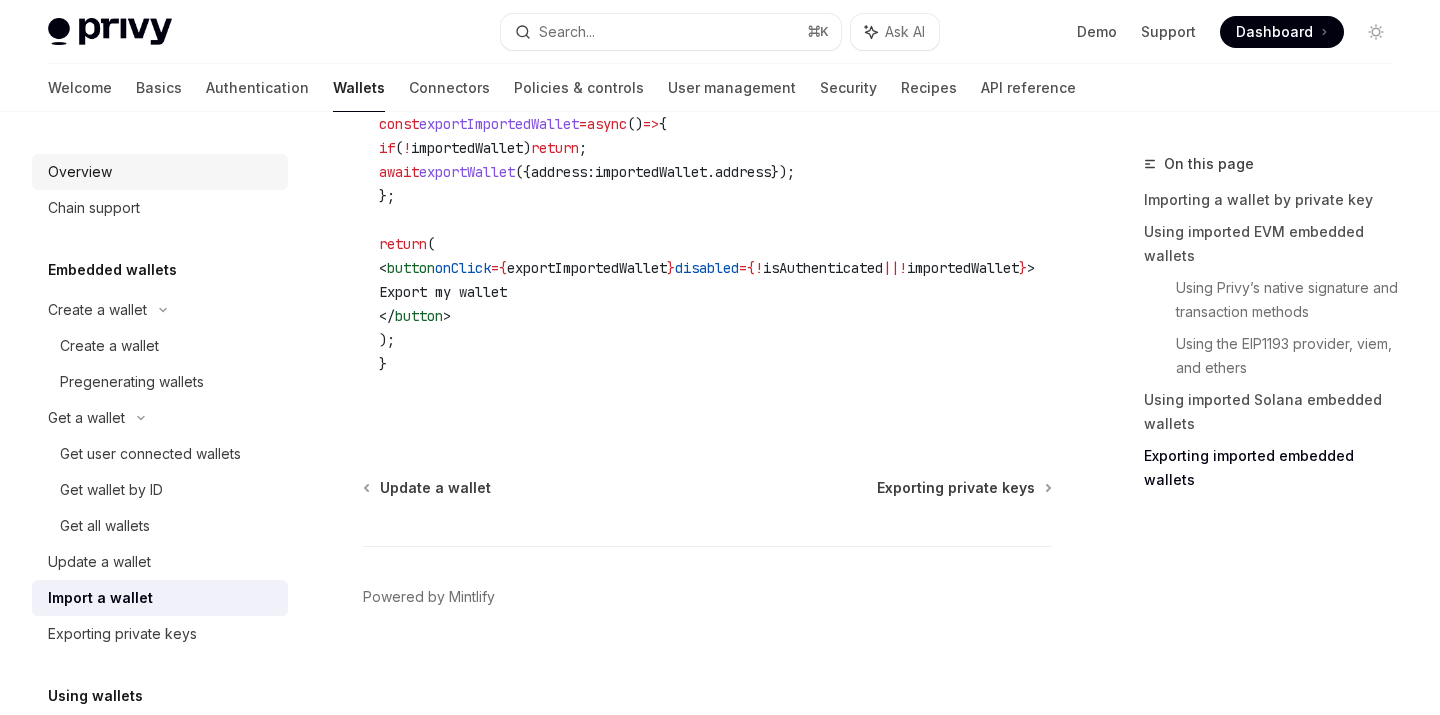 click on "Overview" at bounding box center [80, 172] 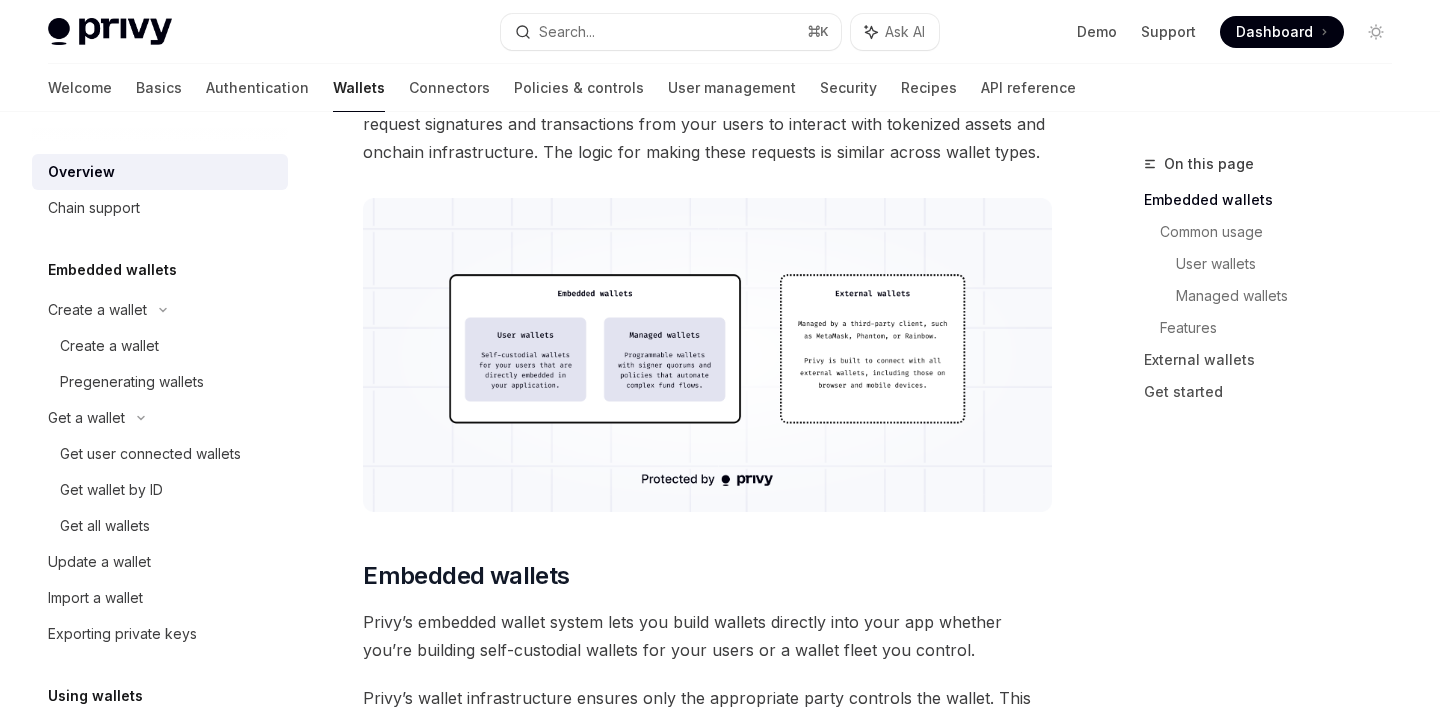 scroll, scrollTop: 566, scrollLeft: 0, axis: vertical 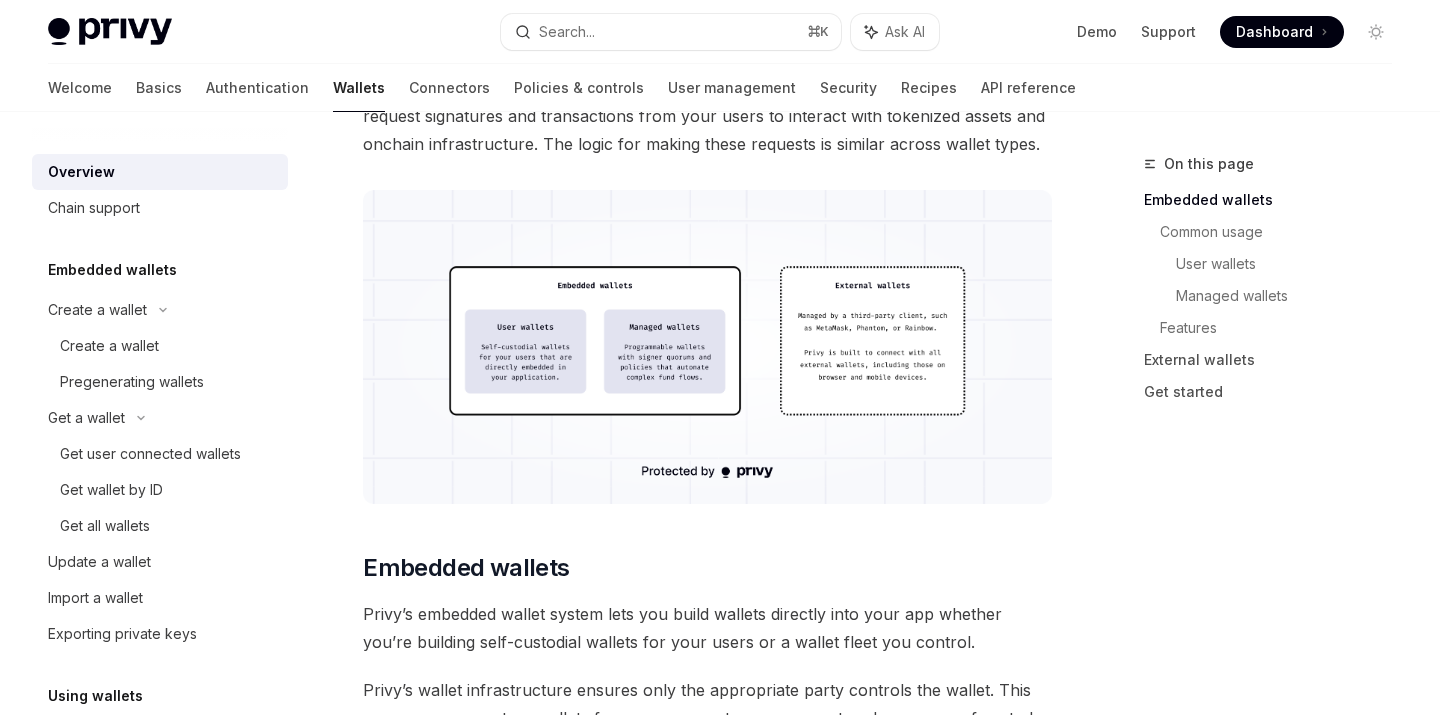 click at bounding box center [707, 347] 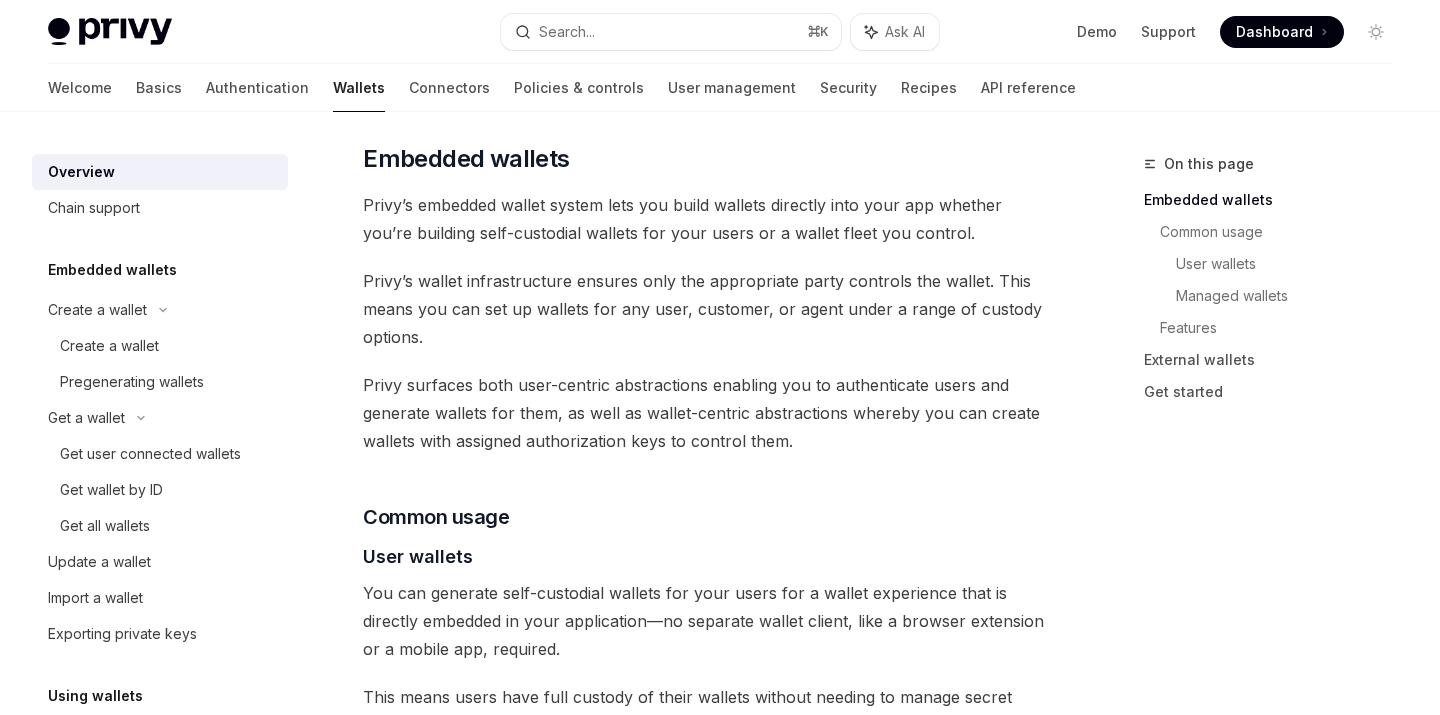 scroll, scrollTop: 977, scrollLeft: 0, axis: vertical 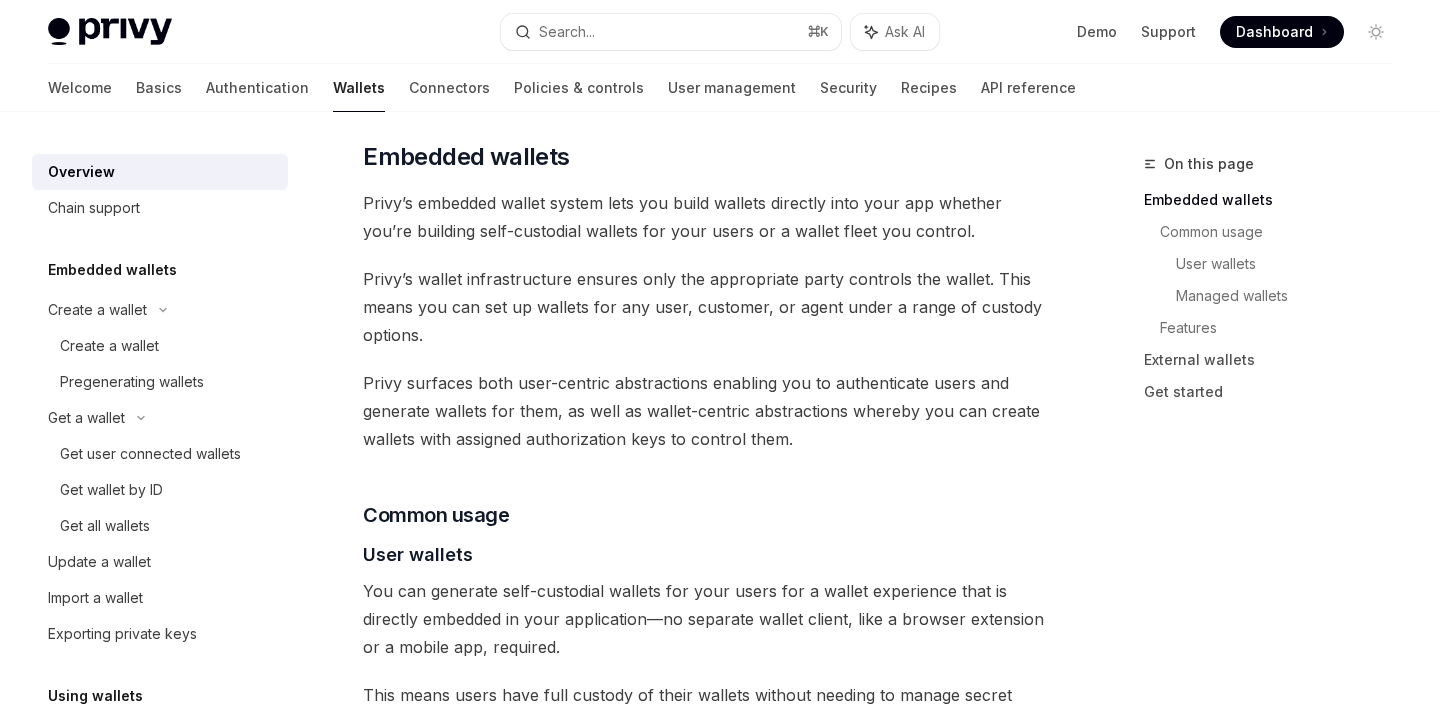 click on "Privy’s wallet infrastructure ensures only the appropriate party controls the wallet. This means you can set up wallets for any user, customer, or agent under a range of custody options." at bounding box center [707, 307] 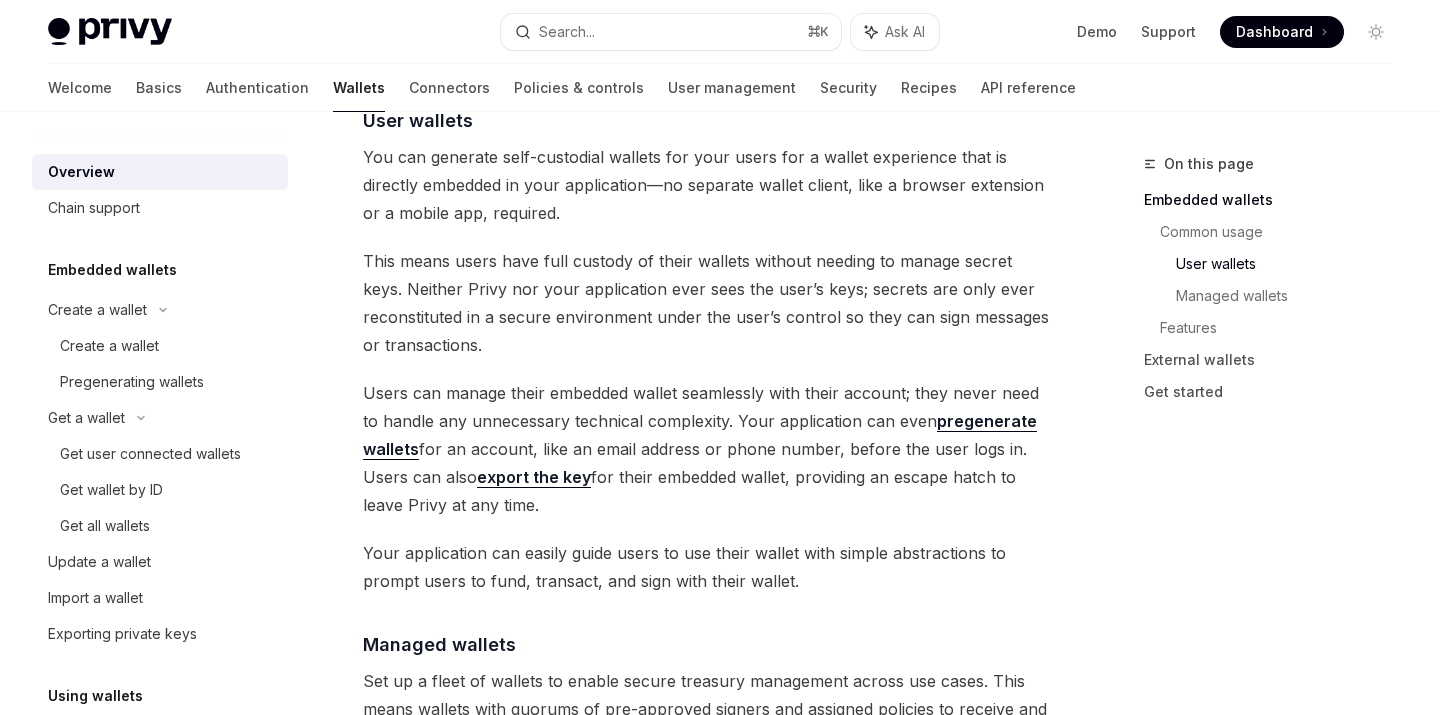 scroll, scrollTop: 1426, scrollLeft: 0, axis: vertical 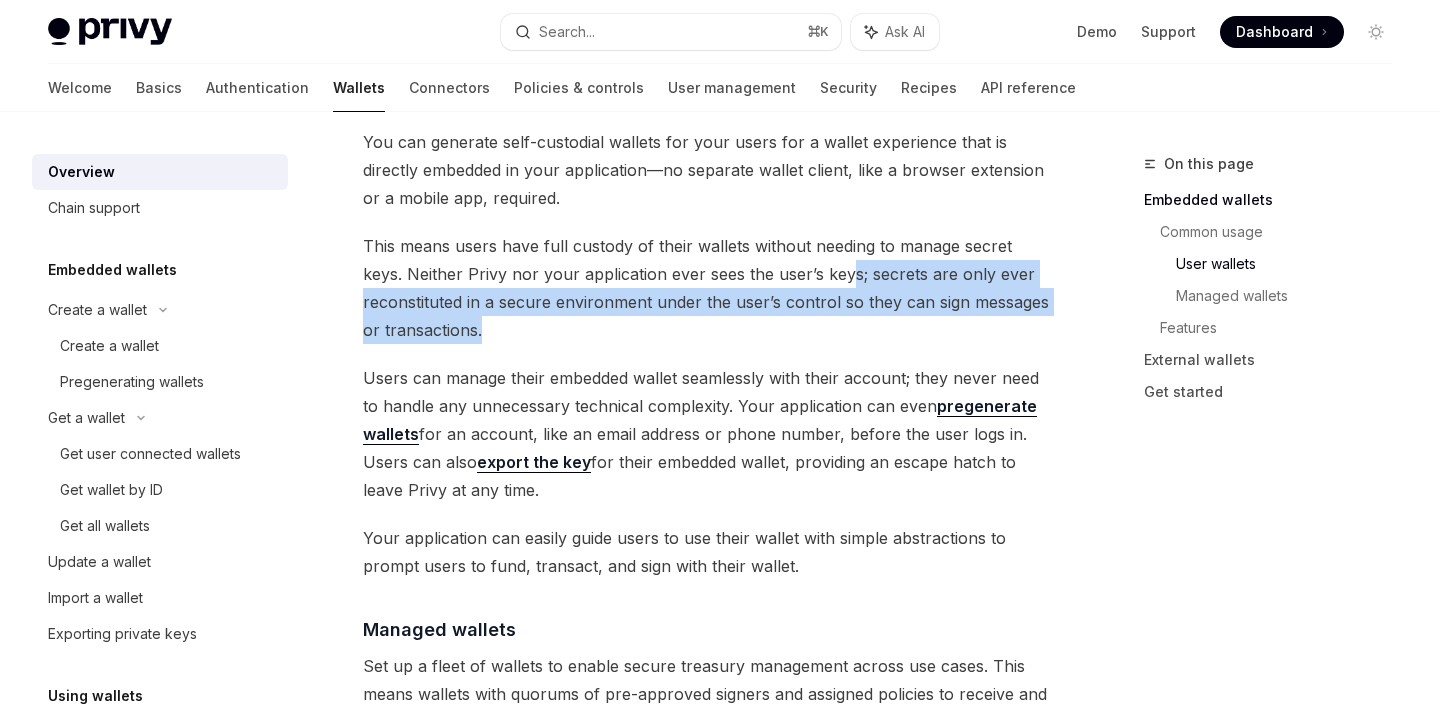 drag, startPoint x: 812, startPoint y: 282, endPoint x: 829, endPoint y: 333, distance: 53.75872 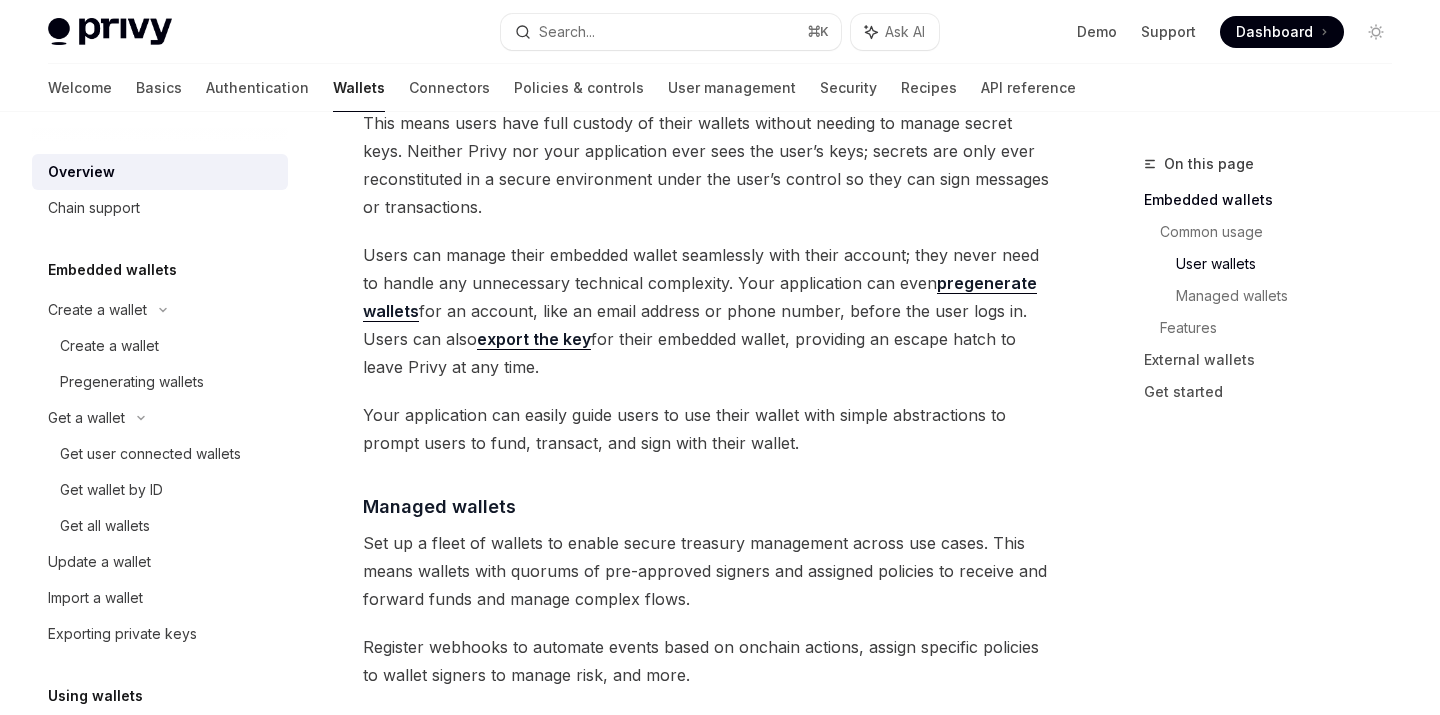 scroll, scrollTop: 1475, scrollLeft: 0, axis: vertical 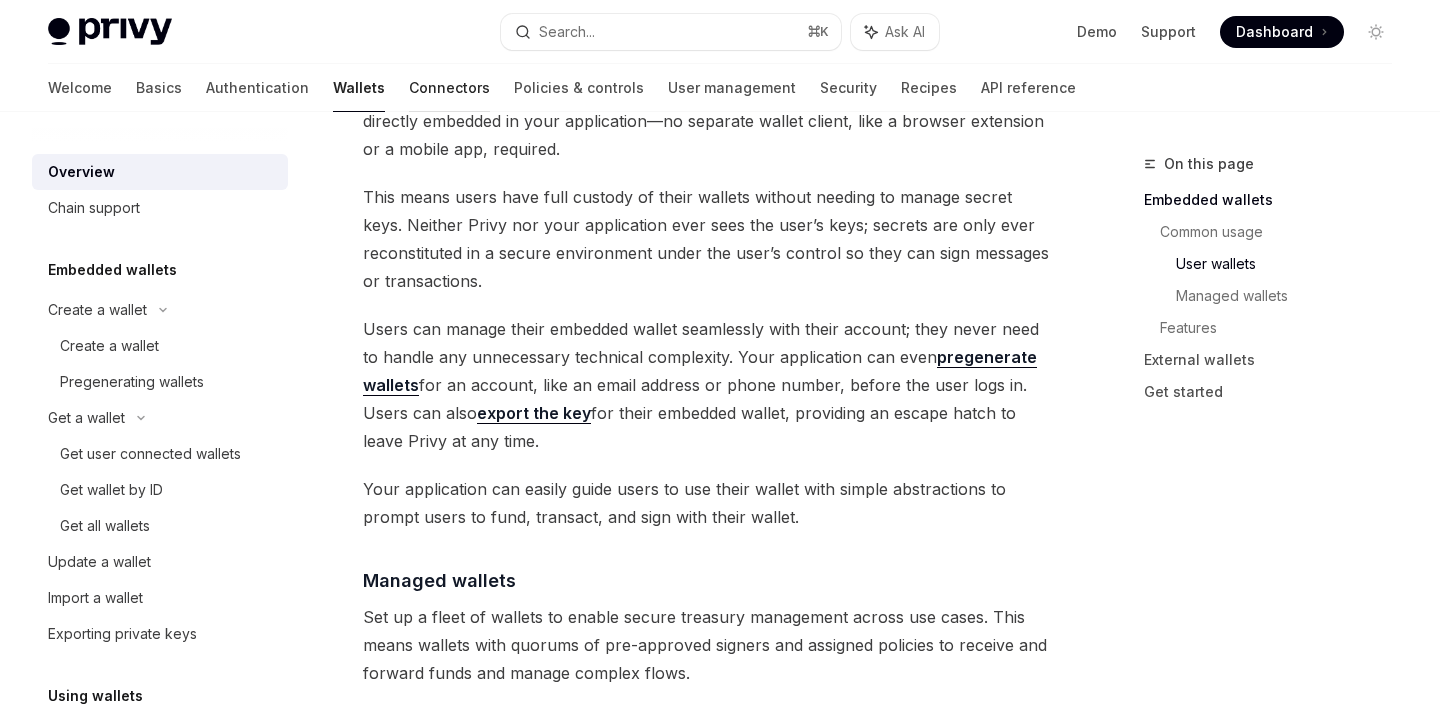 click on "Connectors" at bounding box center [449, 88] 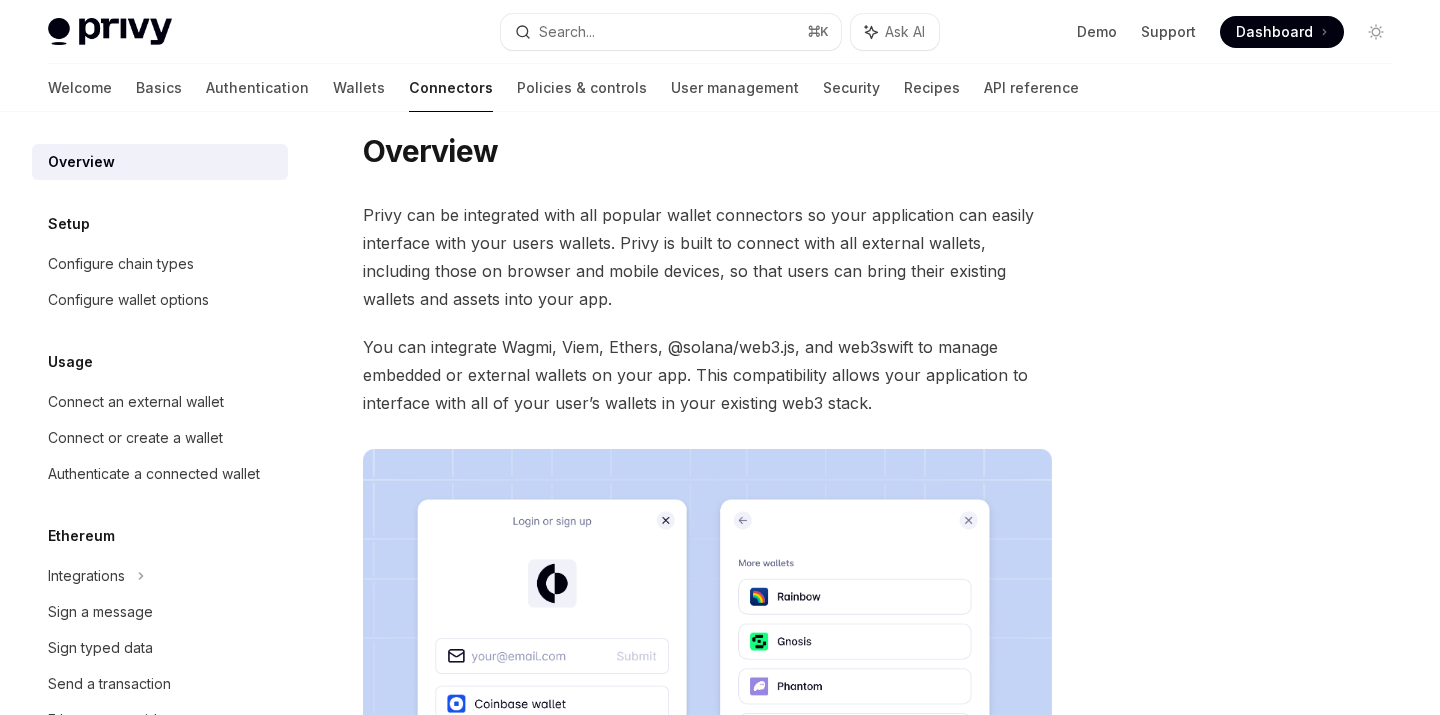 scroll, scrollTop: 23, scrollLeft: 0, axis: vertical 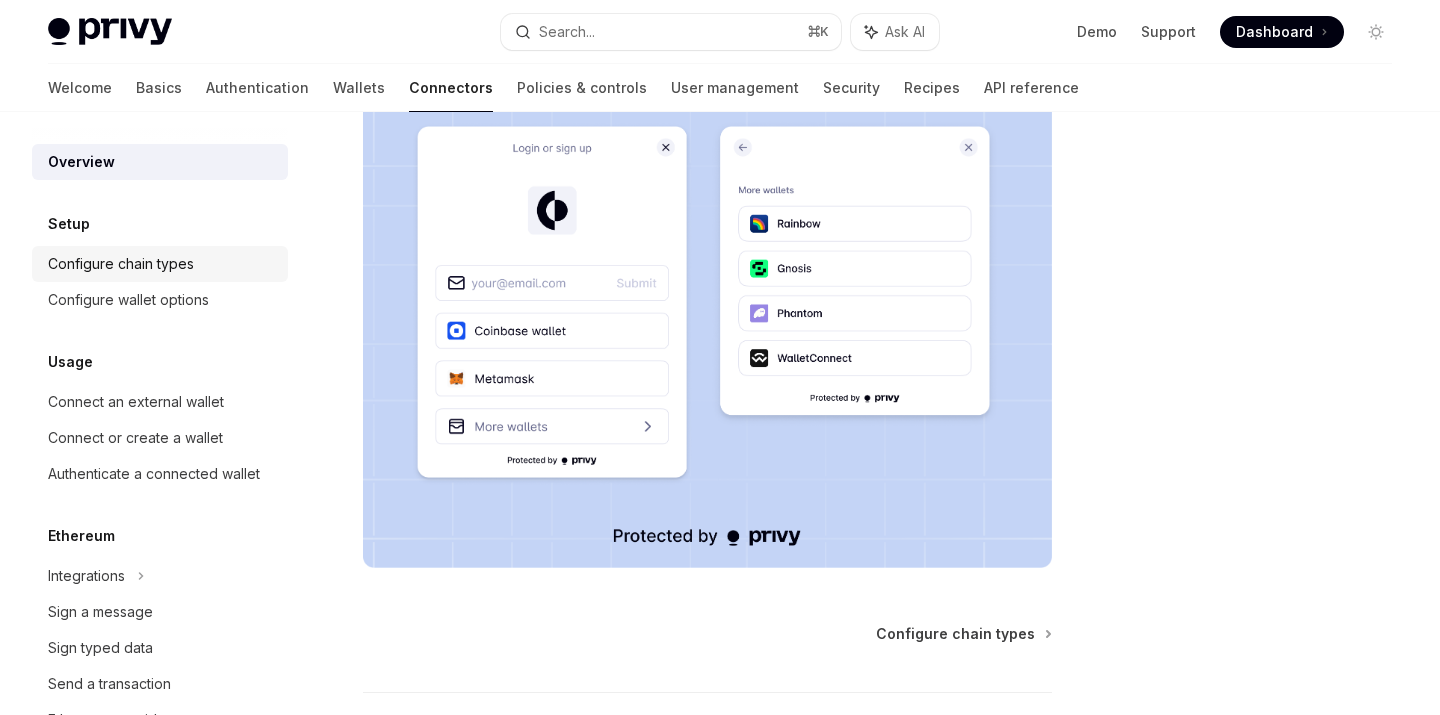 click on "Configure chain types" at bounding box center [121, 264] 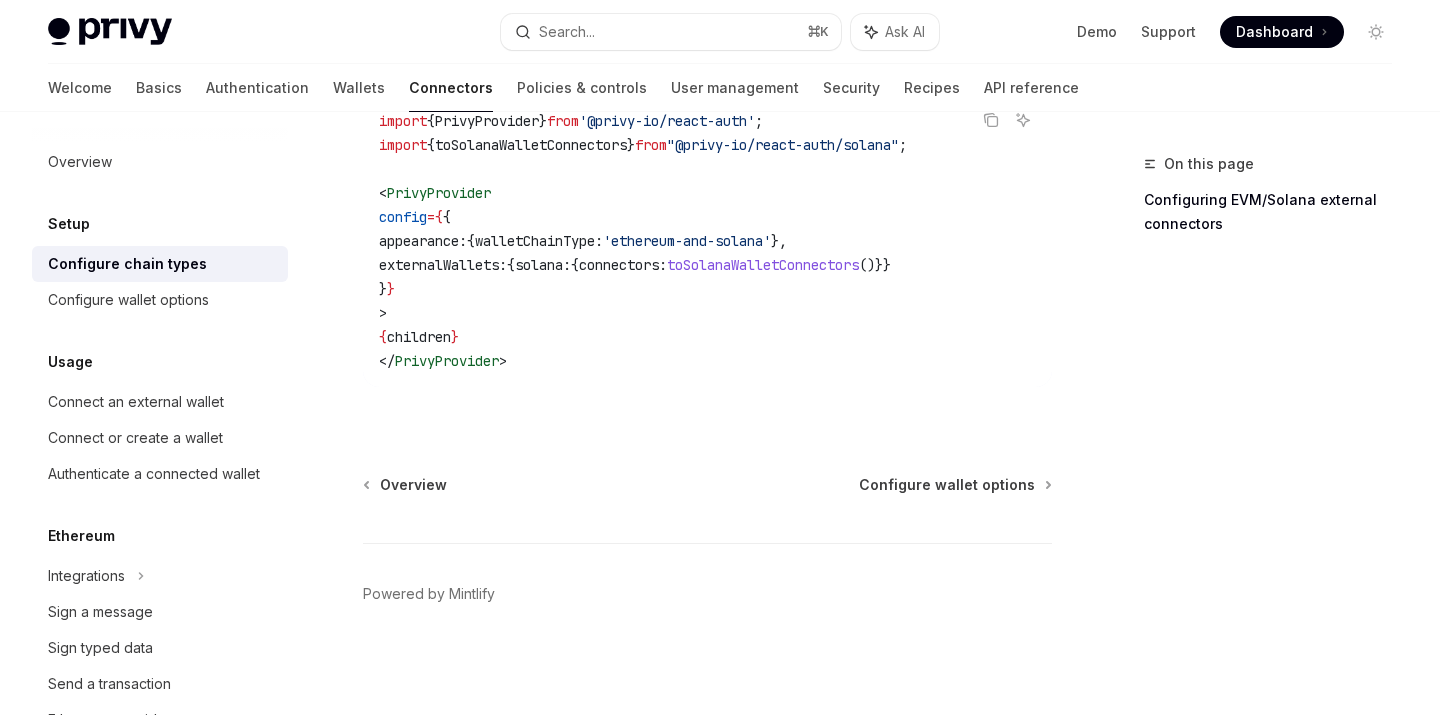 scroll, scrollTop: 585, scrollLeft: 0, axis: vertical 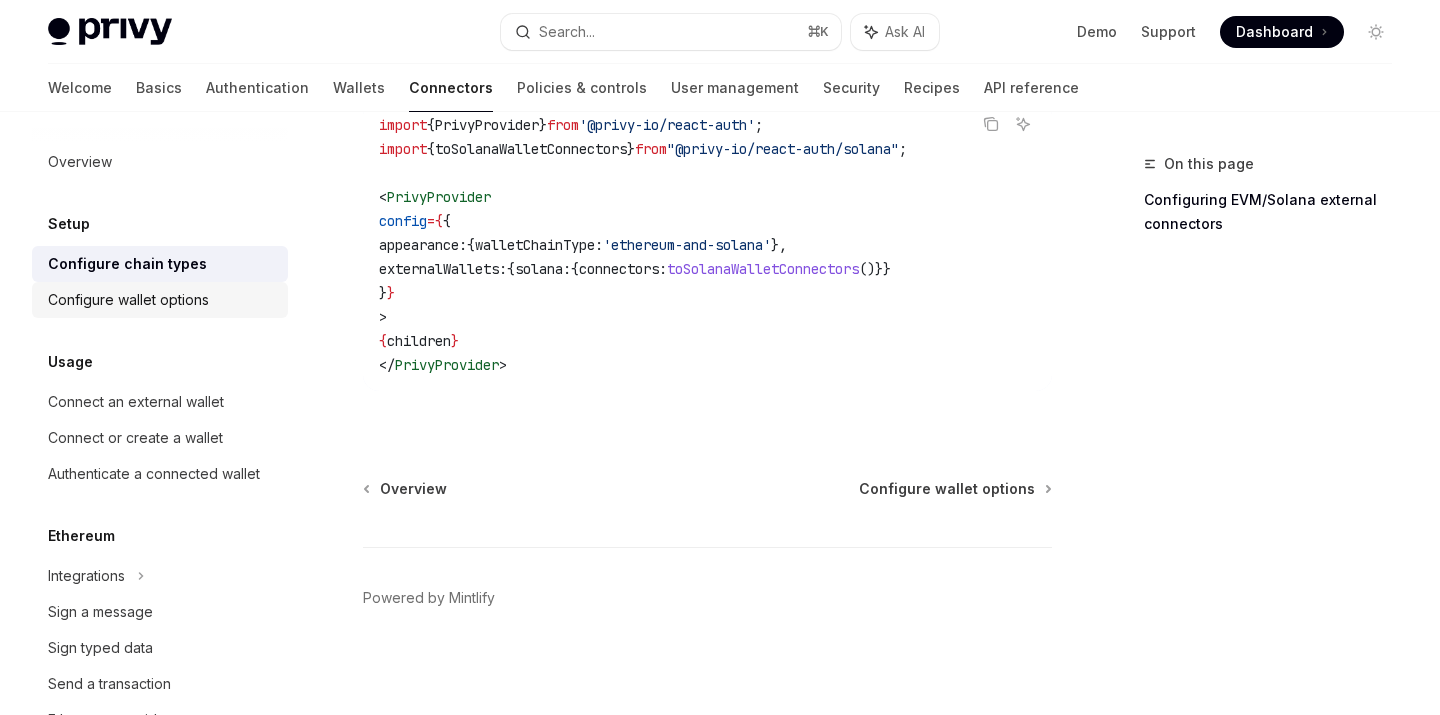click on "Configure wallet options" at bounding box center (128, 300) 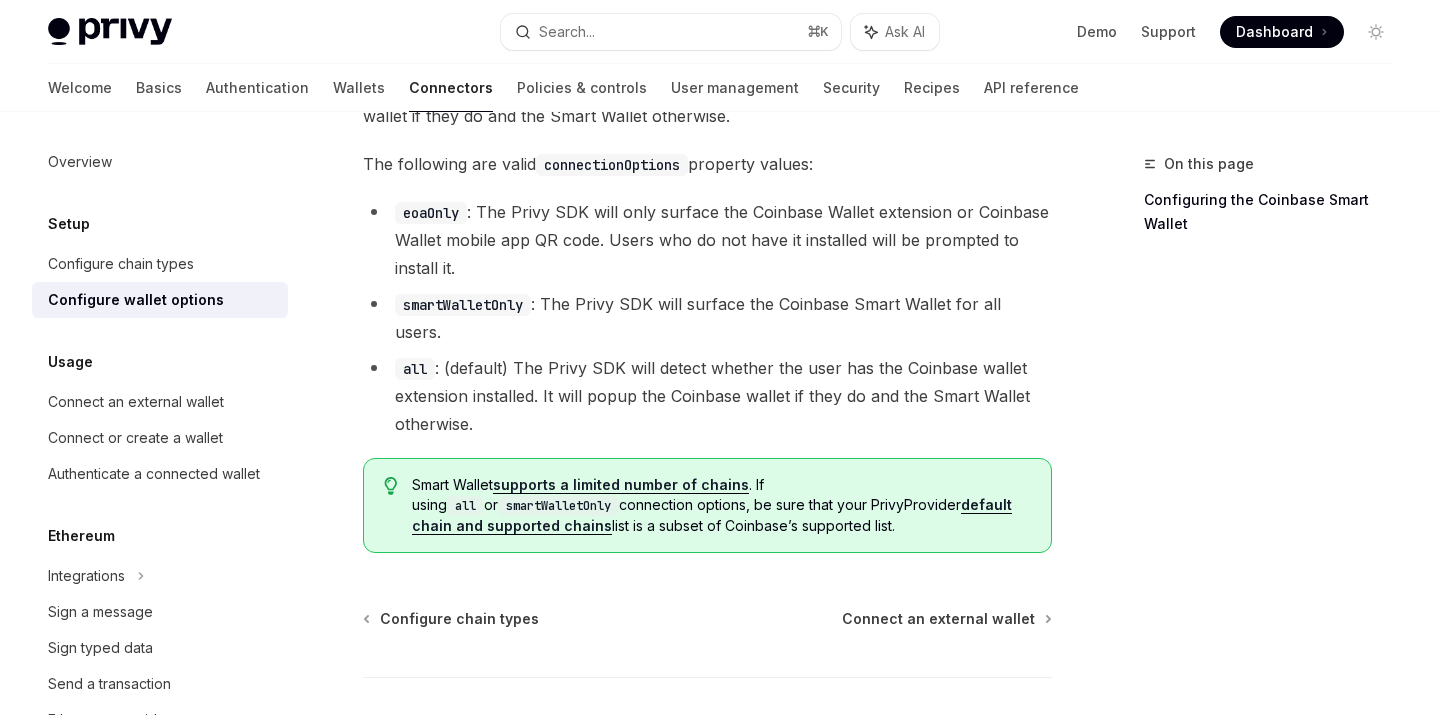 scroll, scrollTop: 3025, scrollLeft: 0, axis: vertical 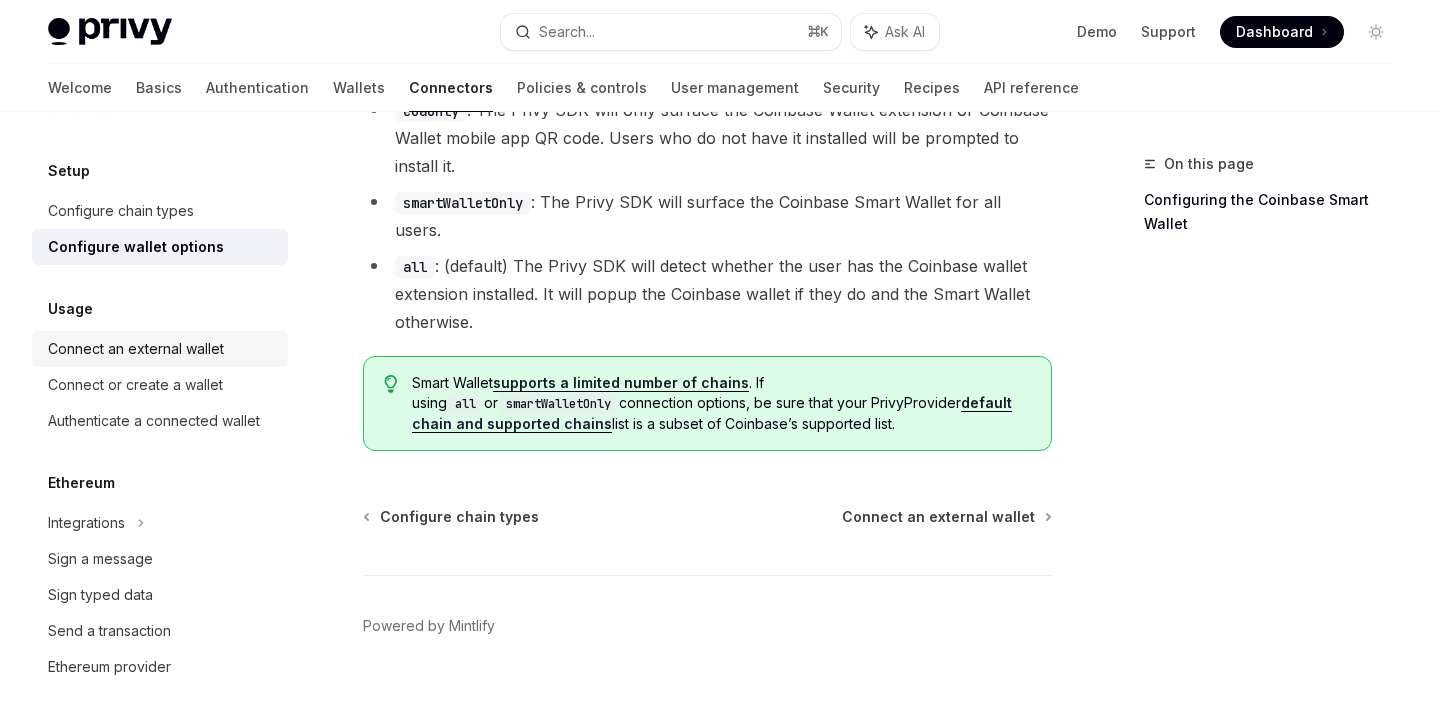 click on "Connect an external wallet" at bounding box center (136, 349) 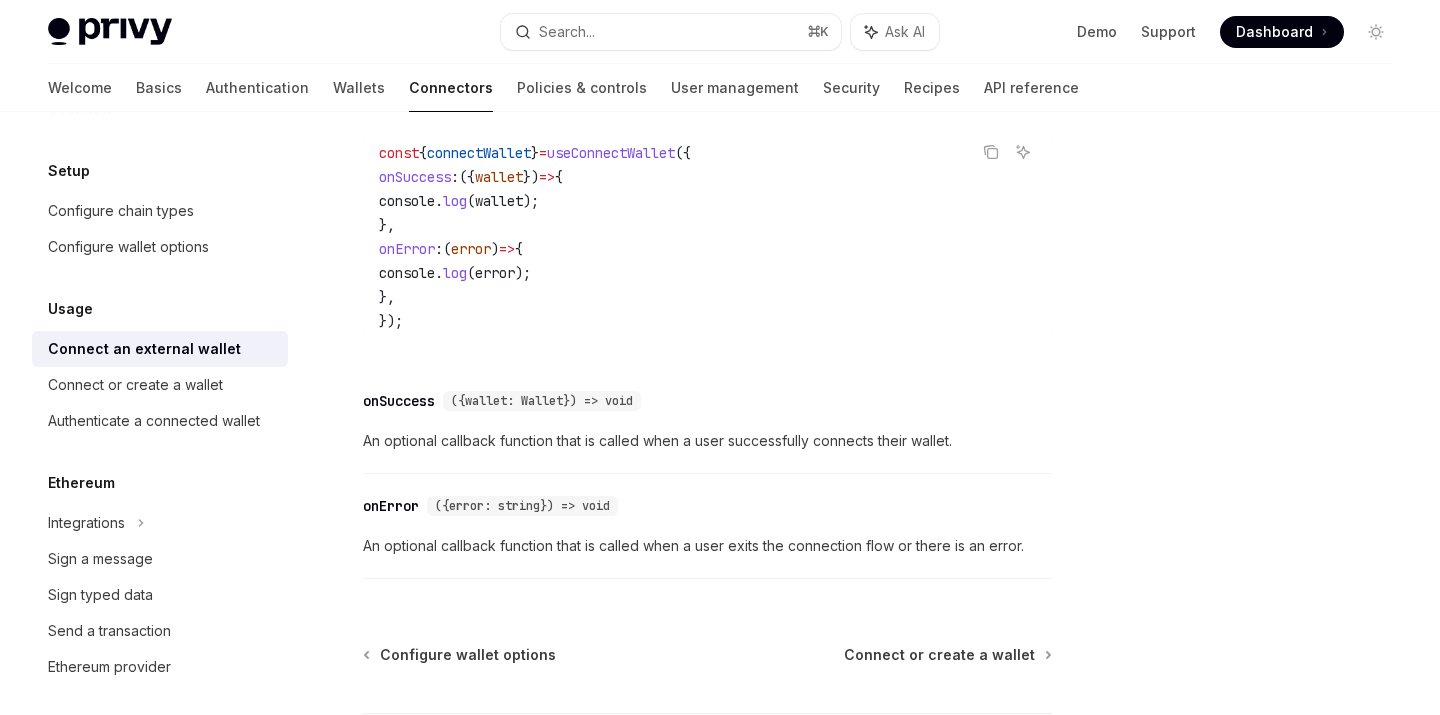 scroll, scrollTop: 1502, scrollLeft: 0, axis: vertical 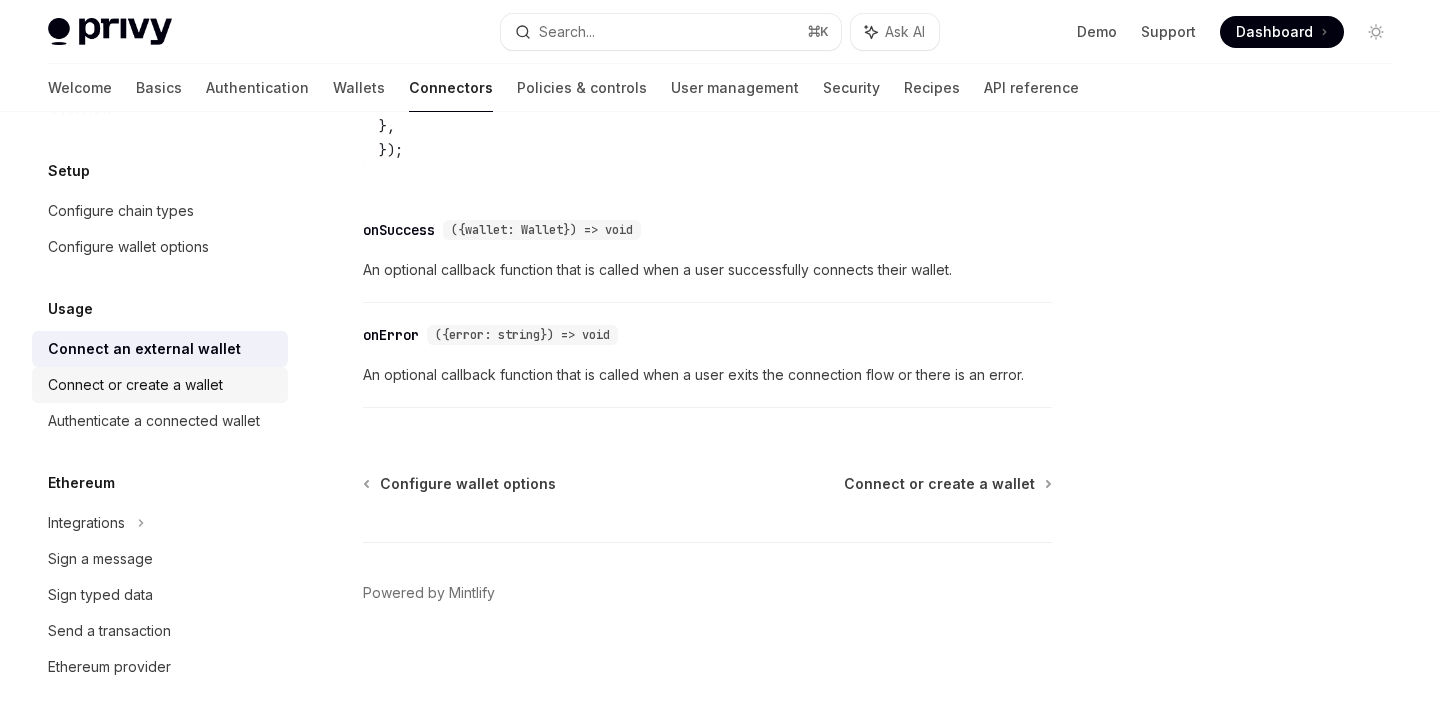 click on "Connect or create a wallet" at bounding box center (135, 385) 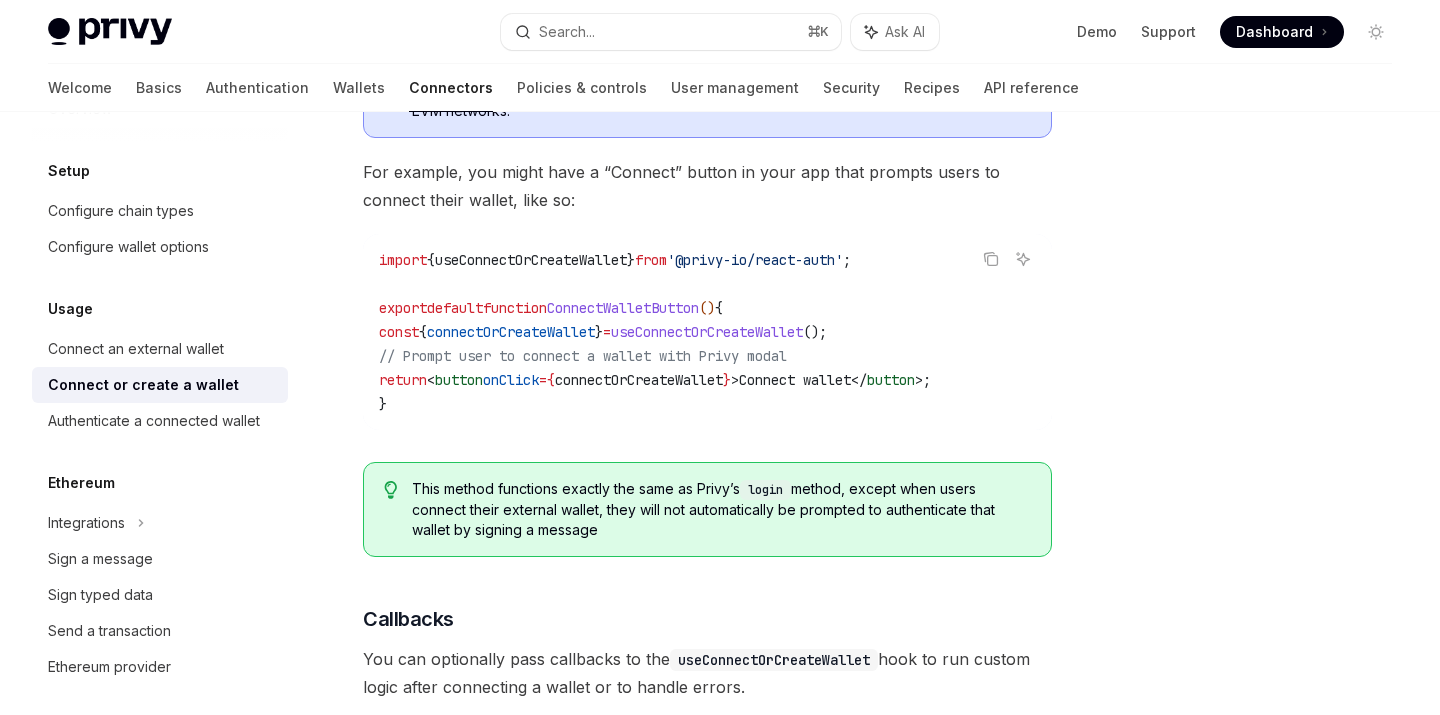scroll, scrollTop: 658, scrollLeft: 0, axis: vertical 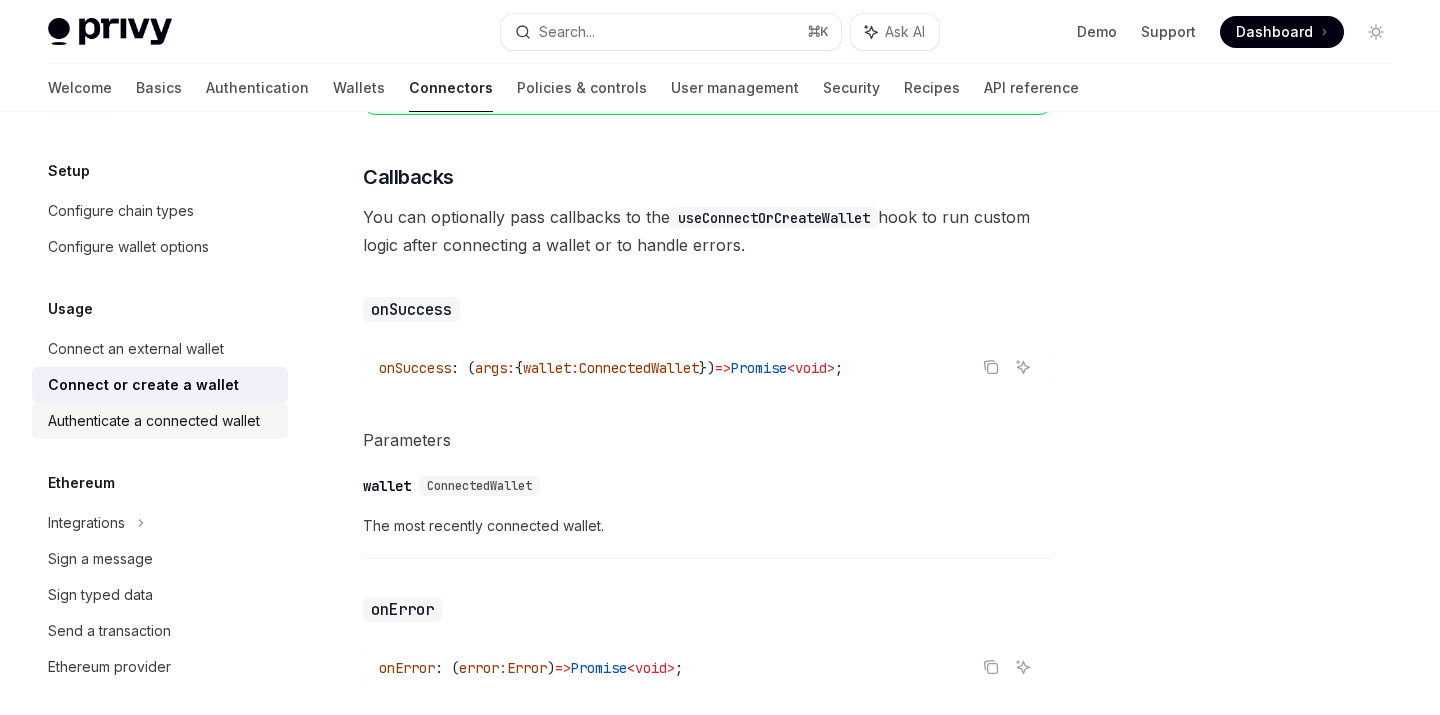 click on "Authenticate a connected wallet" at bounding box center [154, 421] 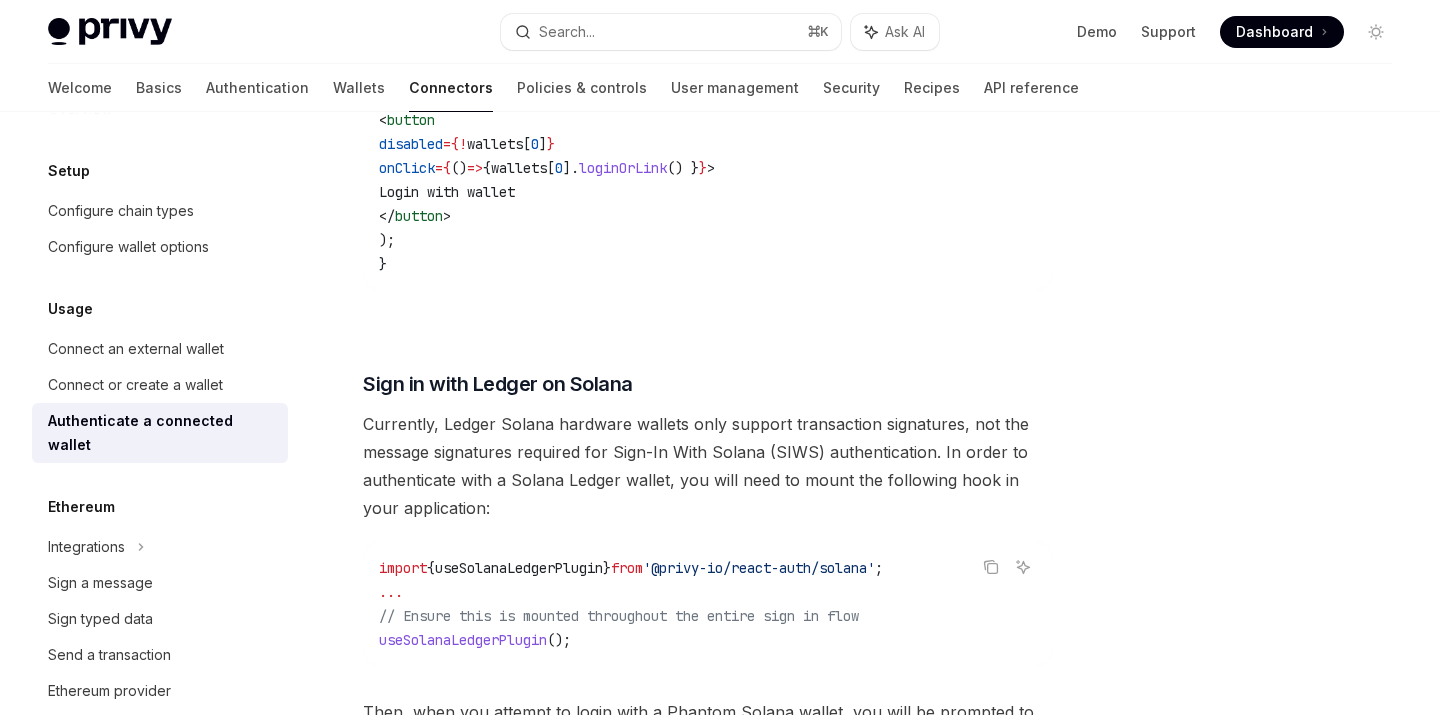 scroll, scrollTop: 1357, scrollLeft: 0, axis: vertical 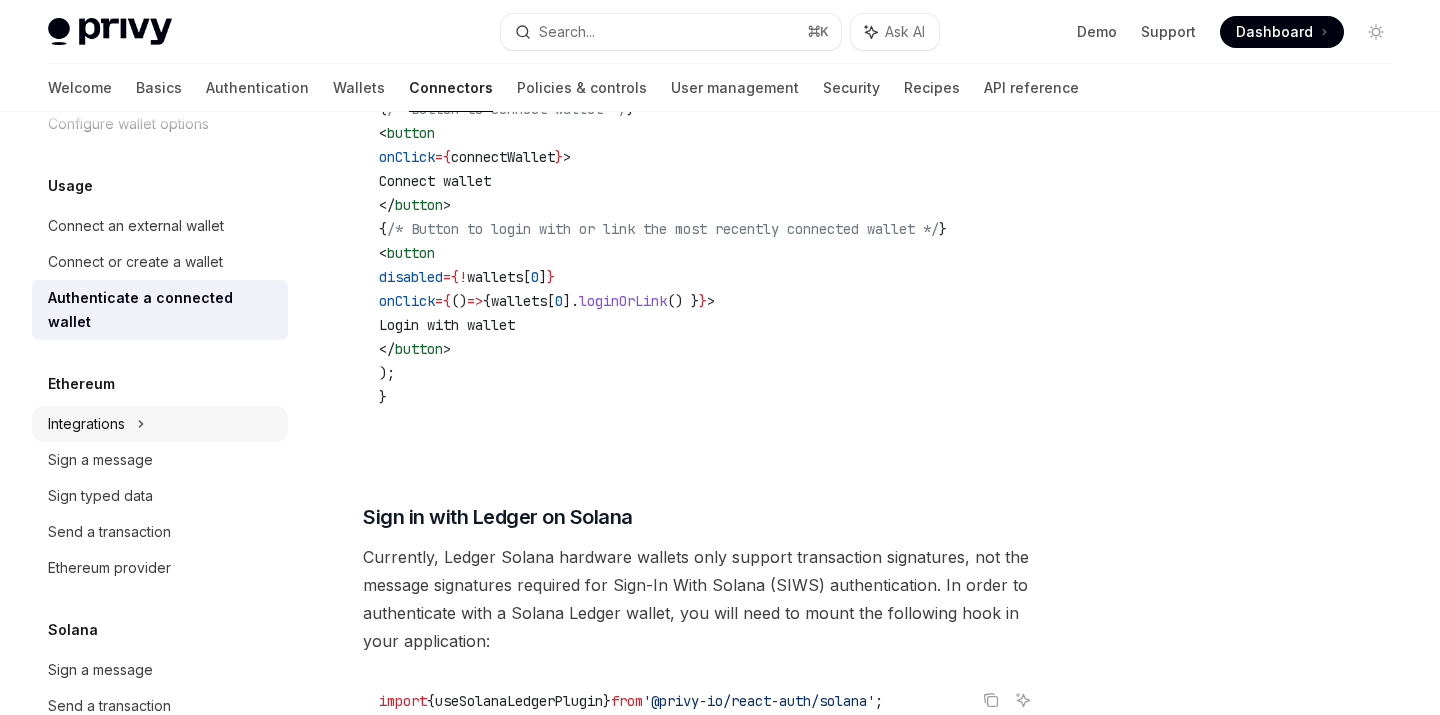 click on "Integrations" at bounding box center [86, 424] 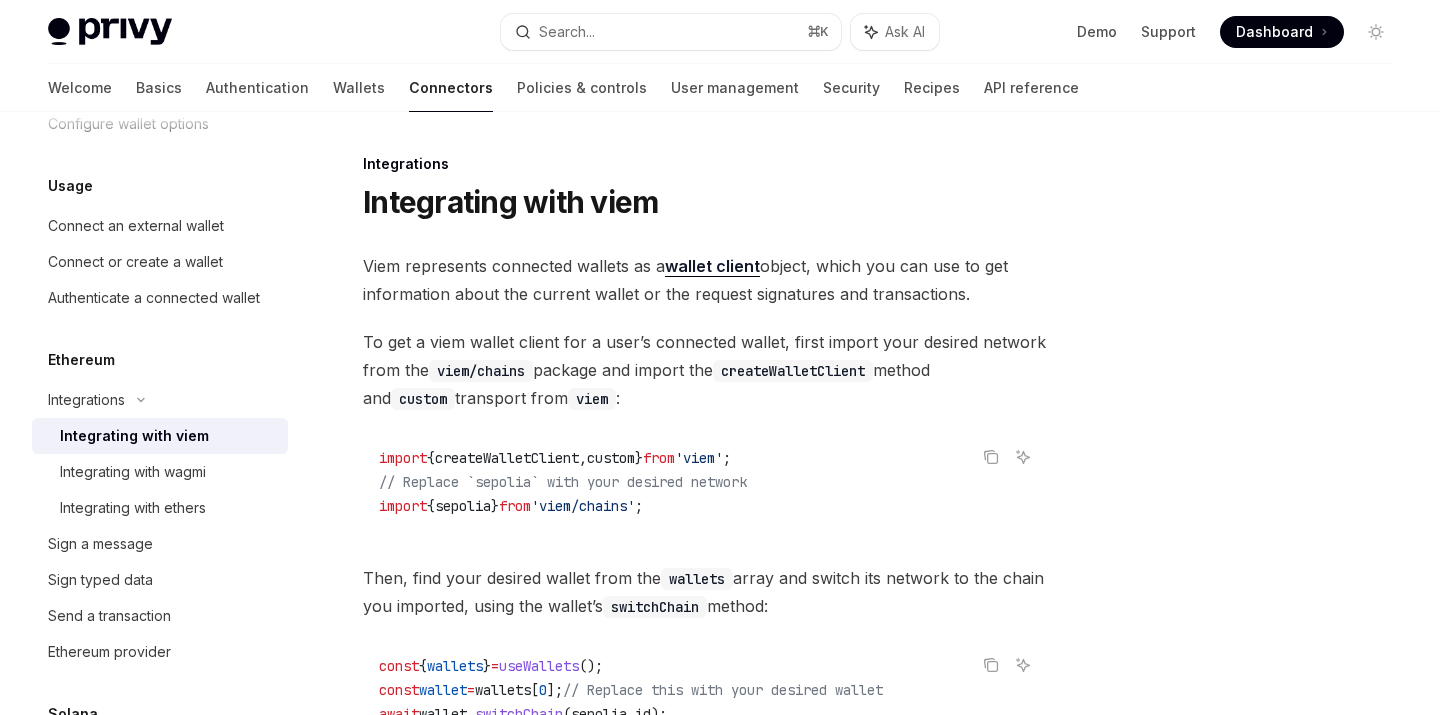 scroll, scrollTop: 690, scrollLeft: 0, axis: vertical 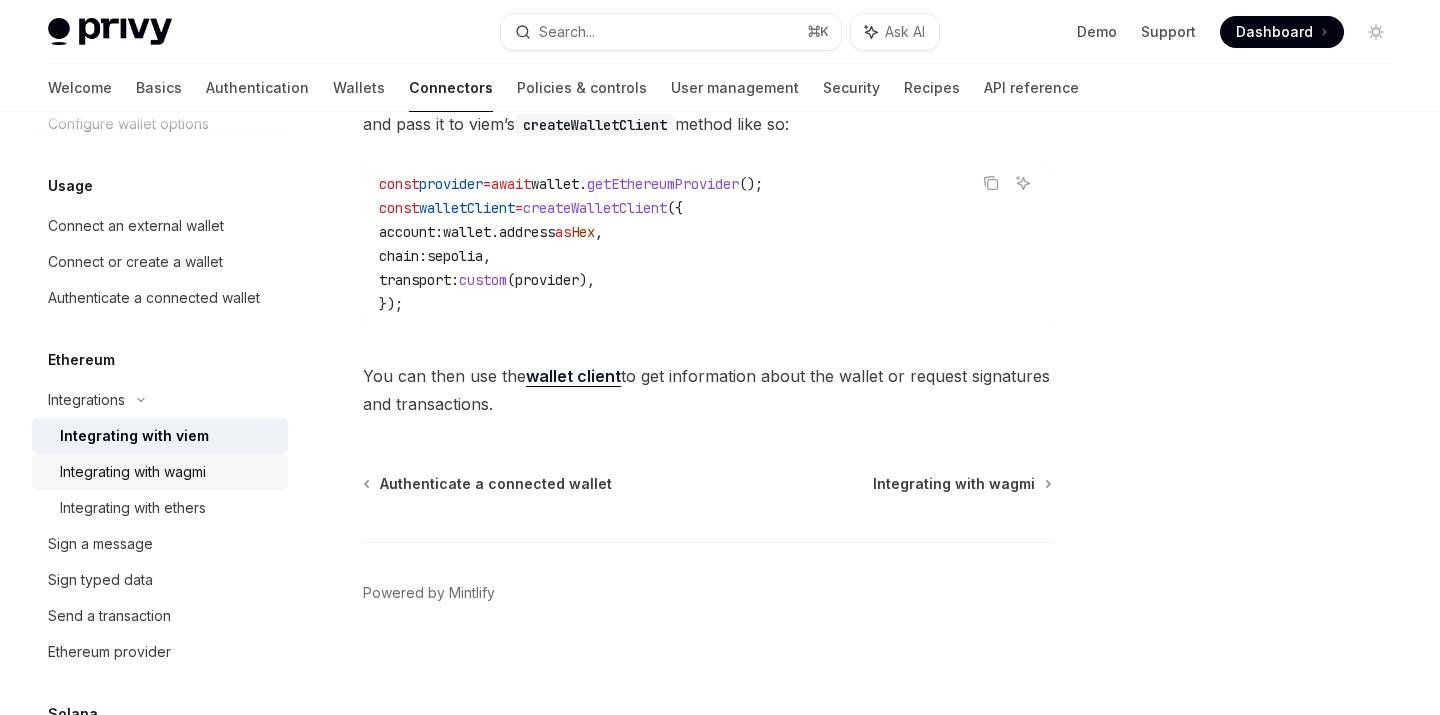 click on "Integrating with wagmi" at bounding box center (133, 472) 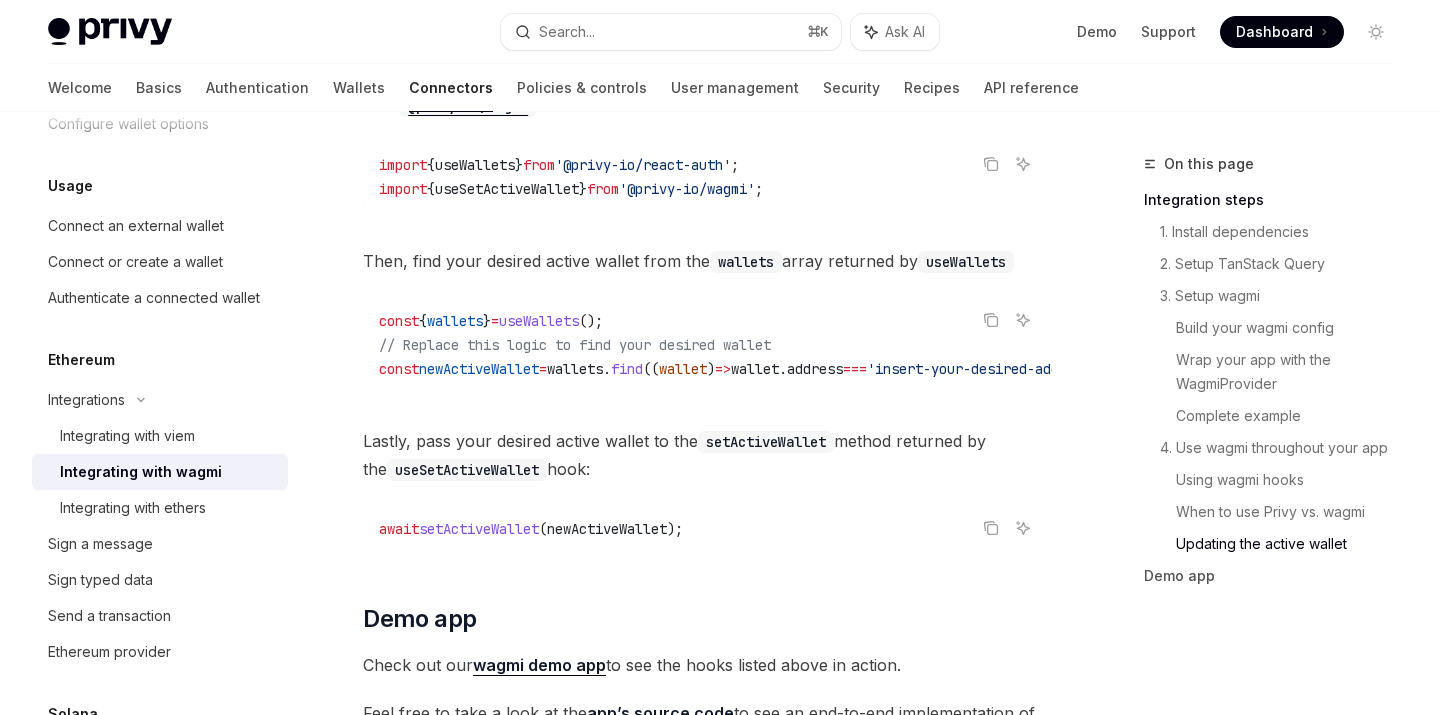 scroll, scrollTop: 5989, scrollLeft: 0, axis: vertical 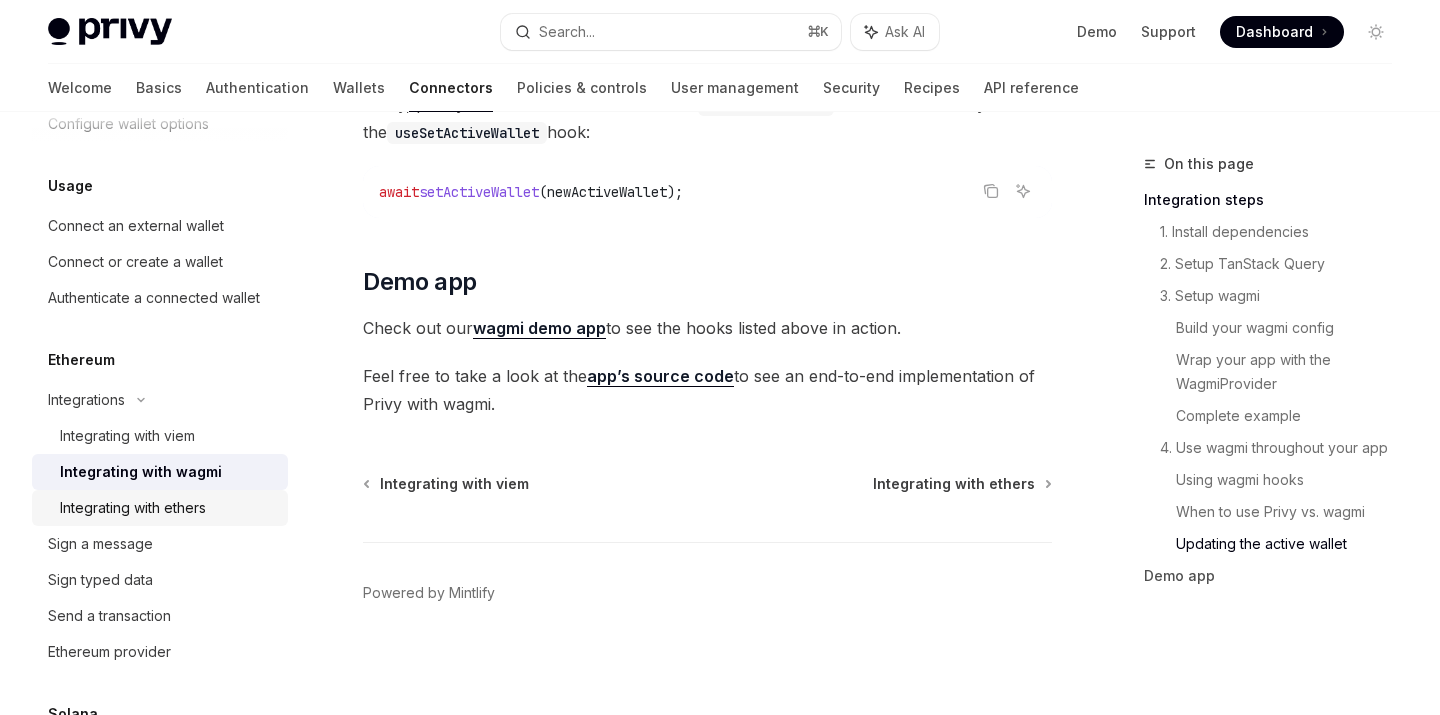 click on "Integrating with ethers" at bounding box center (133, 508) 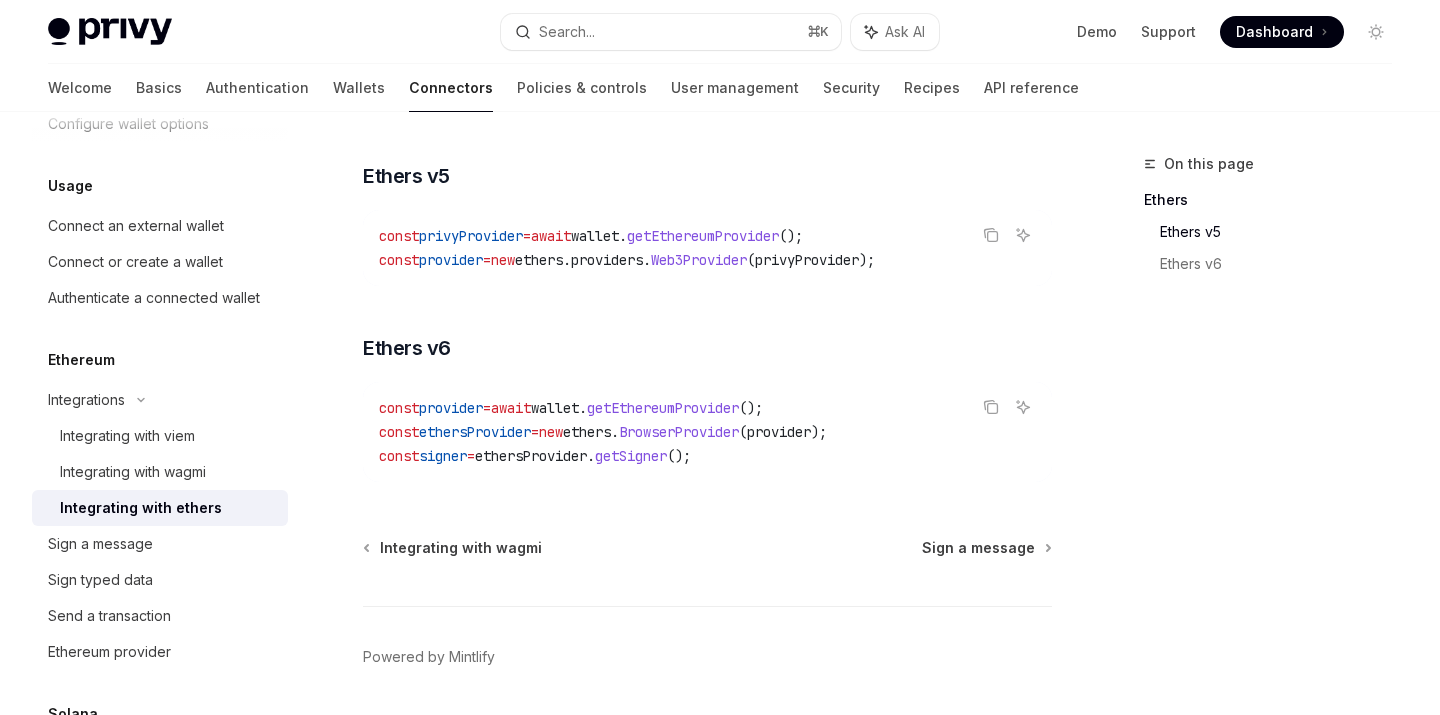 scroll, scrollTop: 334, scrollLeft: 0, axis: vertical 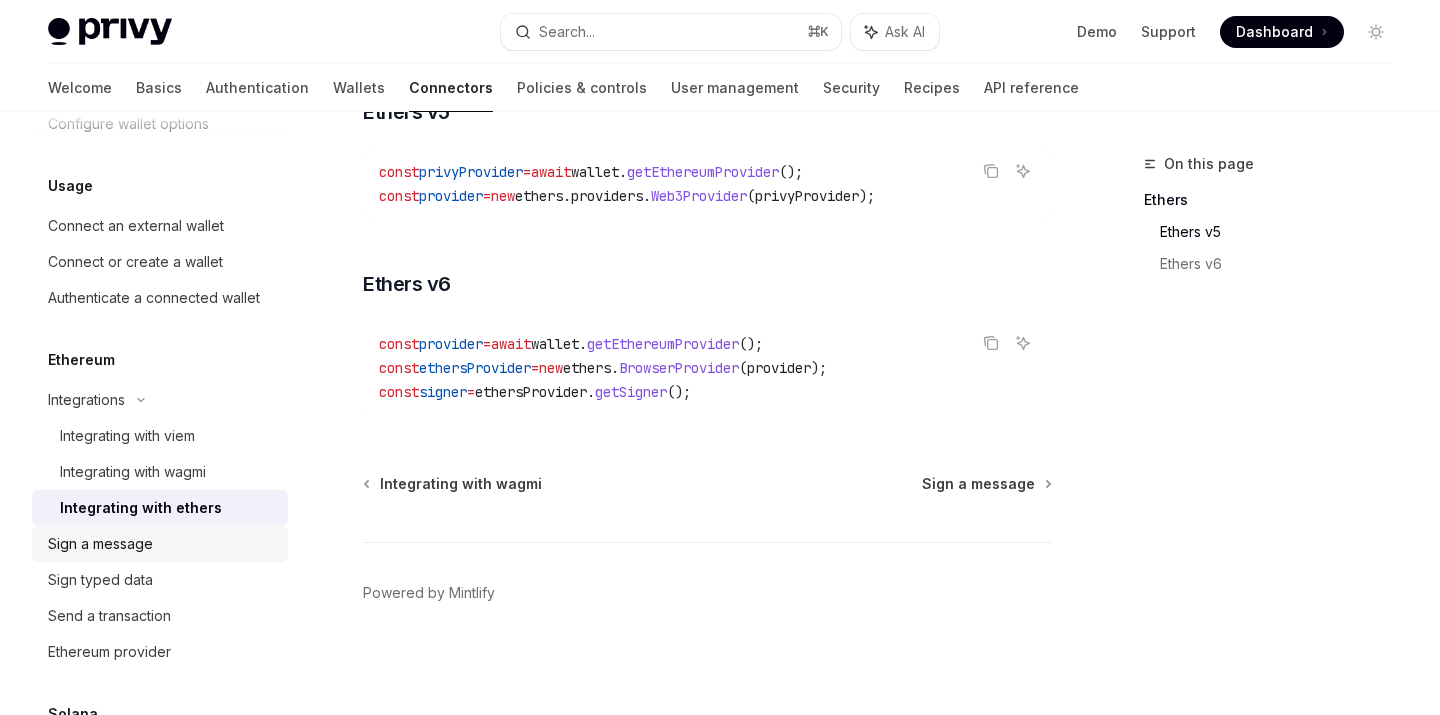 click on "Sign a message" at bounding box center (100, 544) 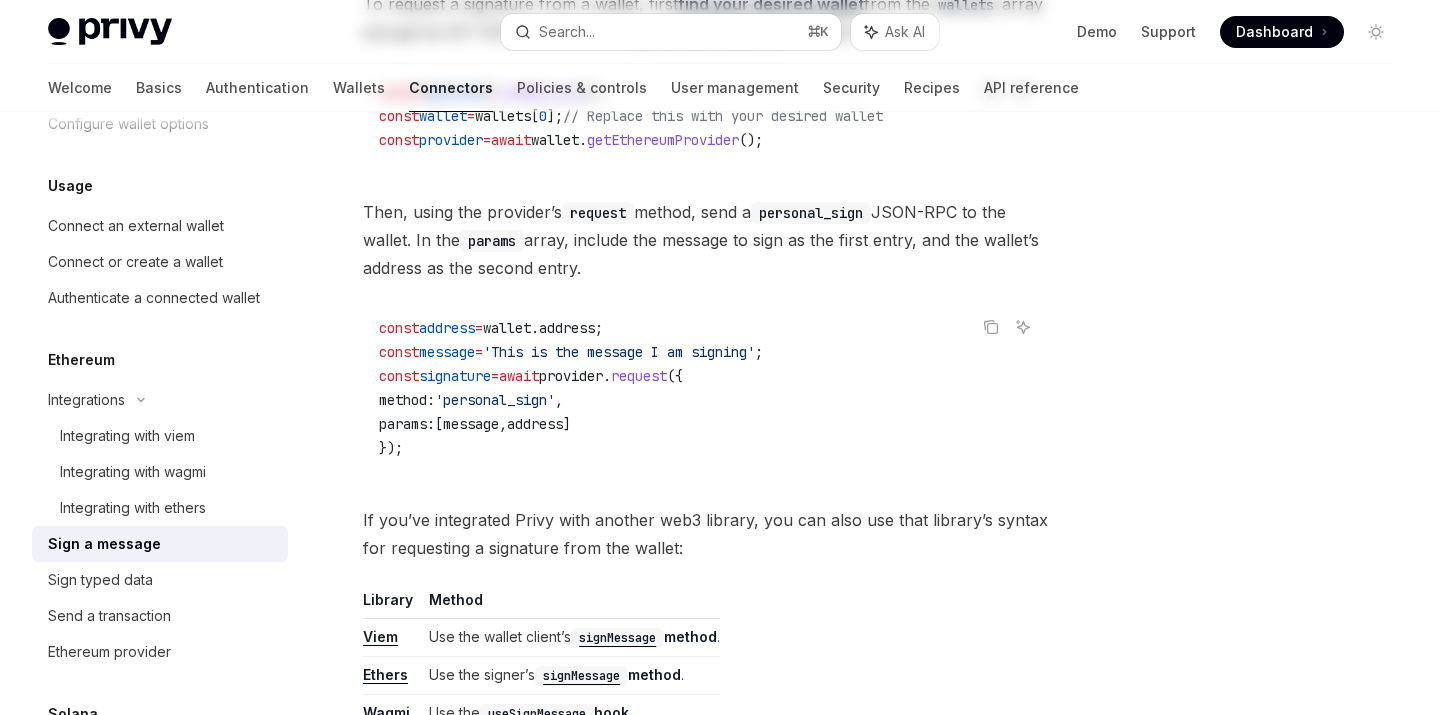 scroll, scrollTop: 0, scrollLeft: 0, axis: both 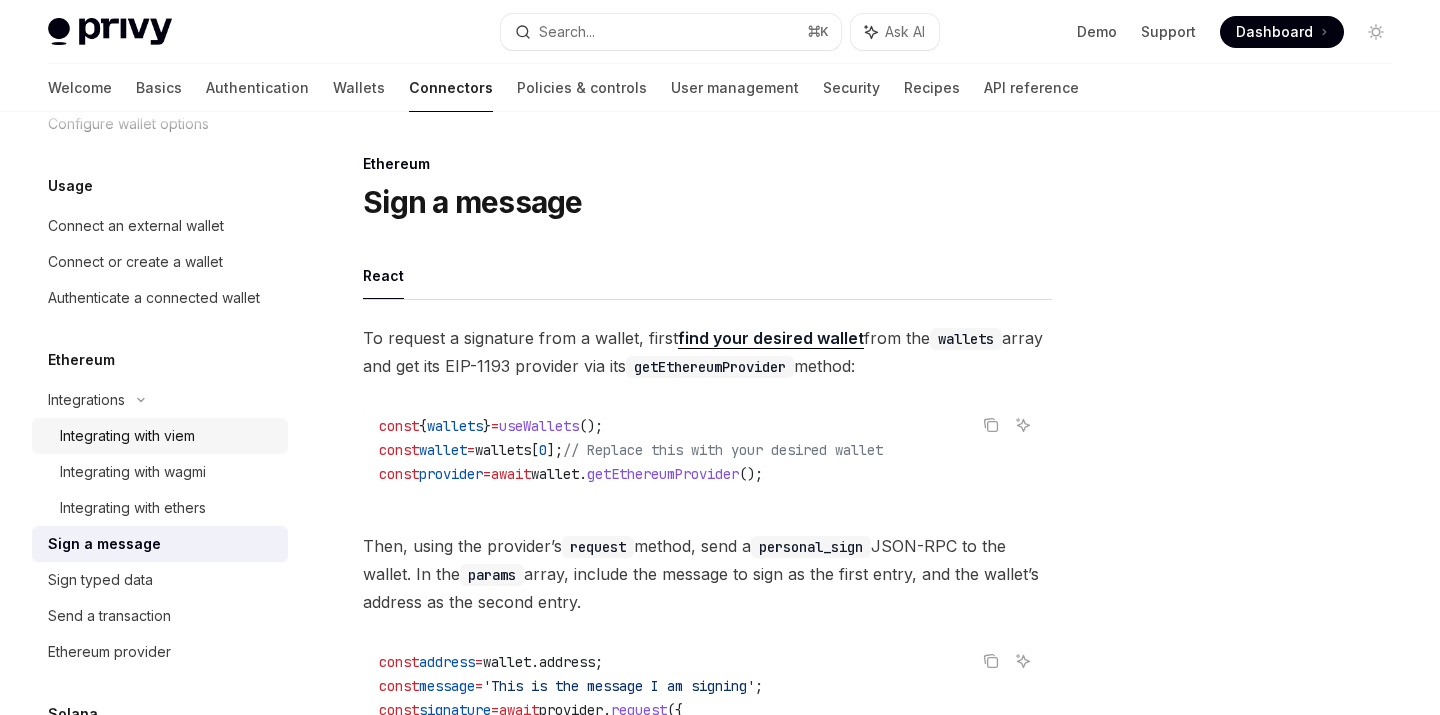 click on "Integrating with viem" at bounding box center (127, 436) 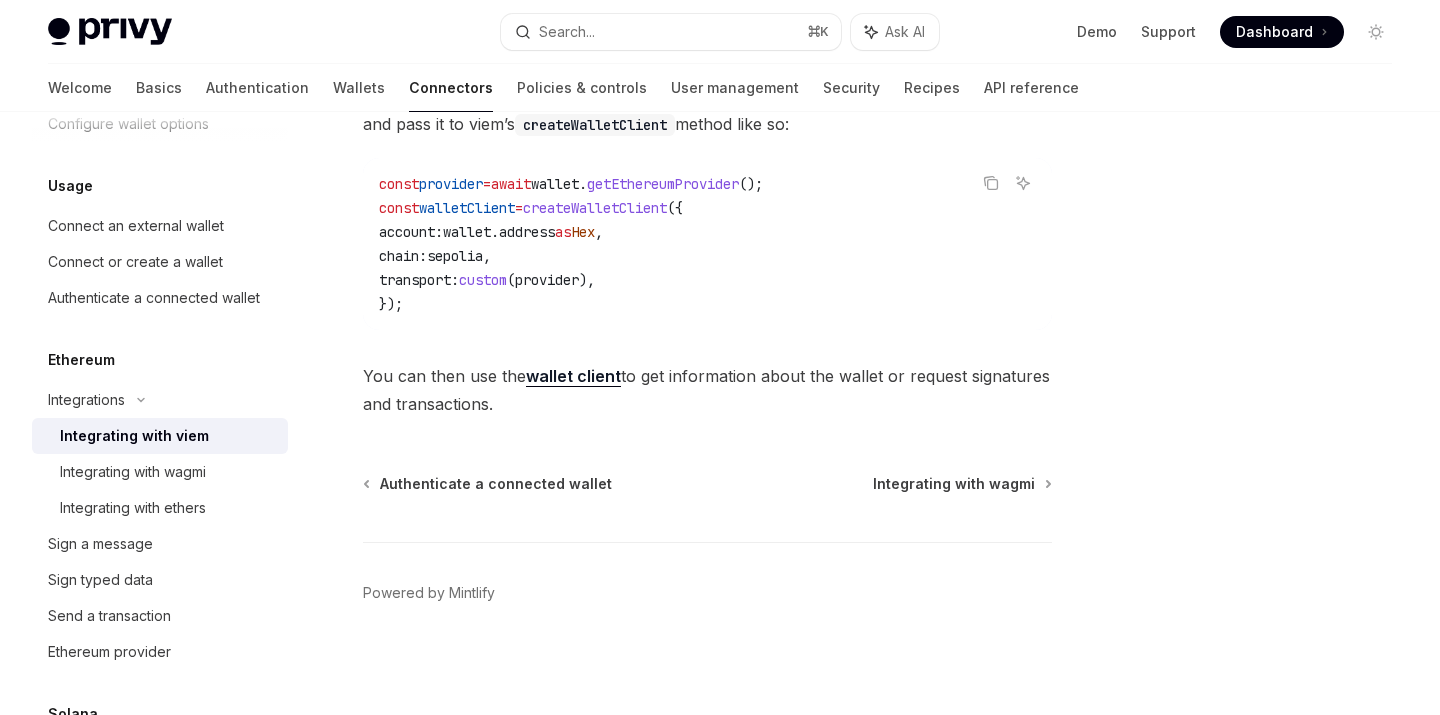 scroll, scrollTop: 0, scrollLeft: 0, axis: both 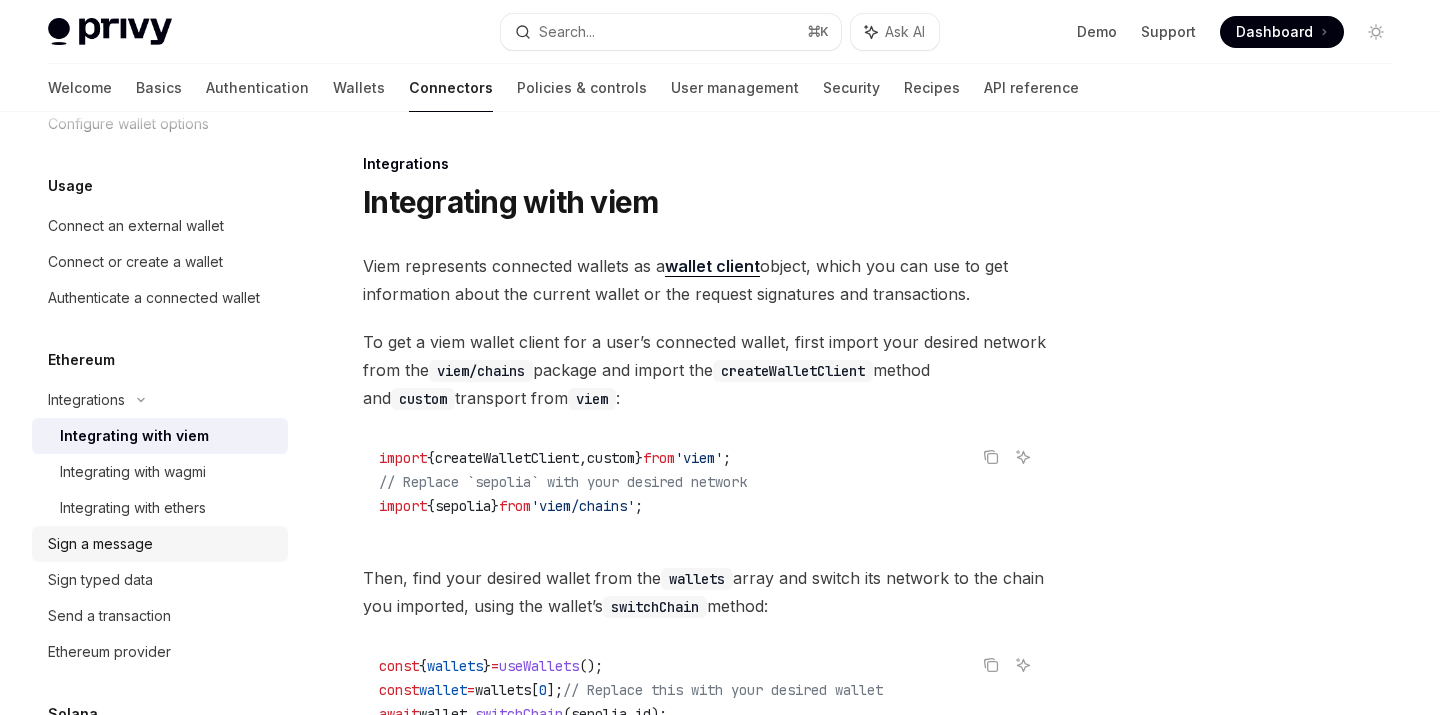 click on "Sign a message" at bounding box center (100, 544) 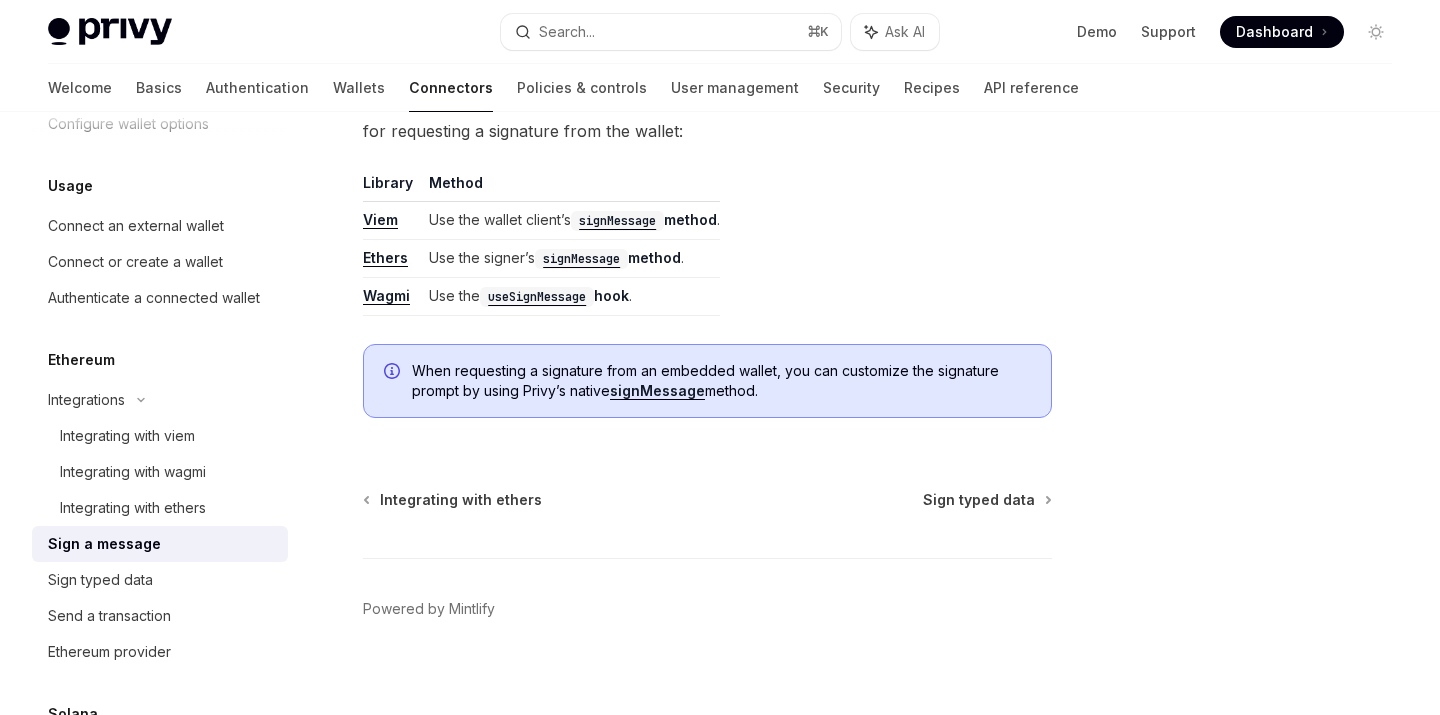 scroll, scrollTop: 767, scrollLeft: 0, axis: vertical 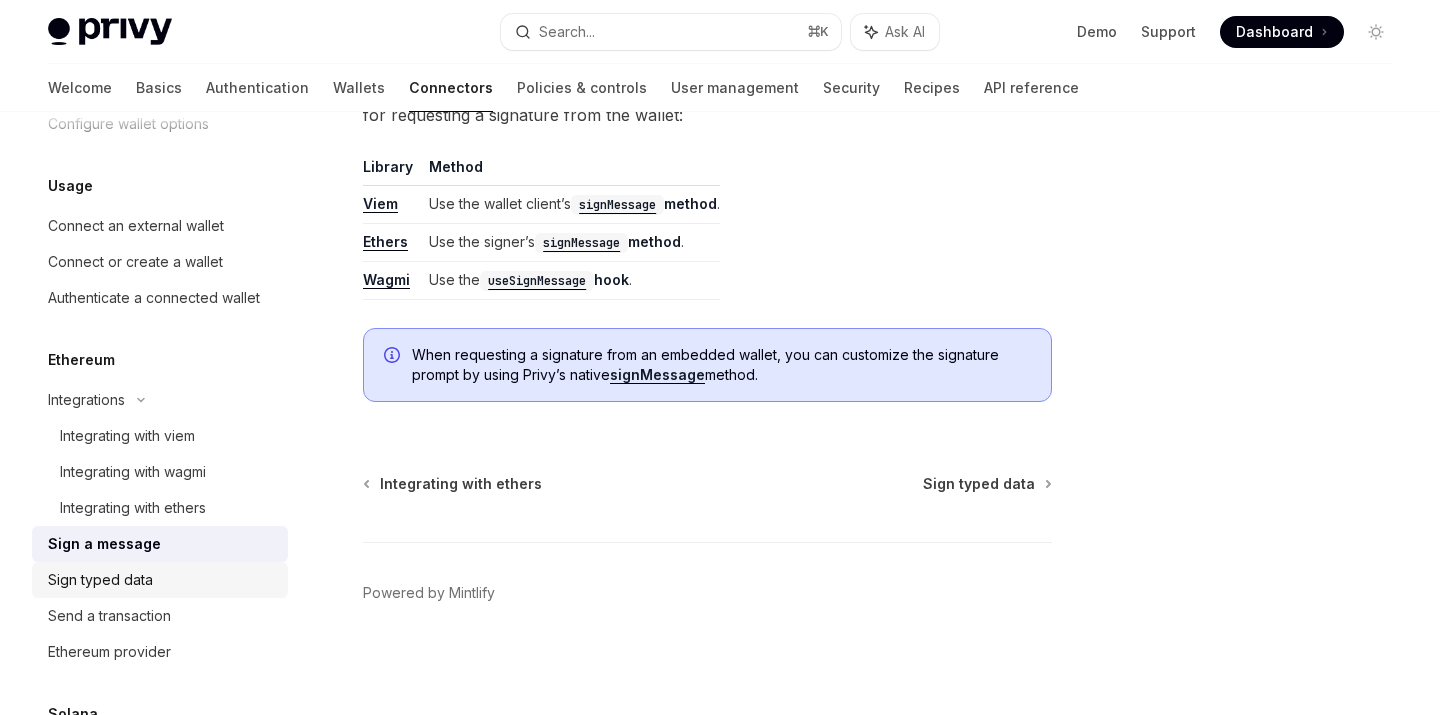 click on "Sign typed data" at bounding box center [100, 580] 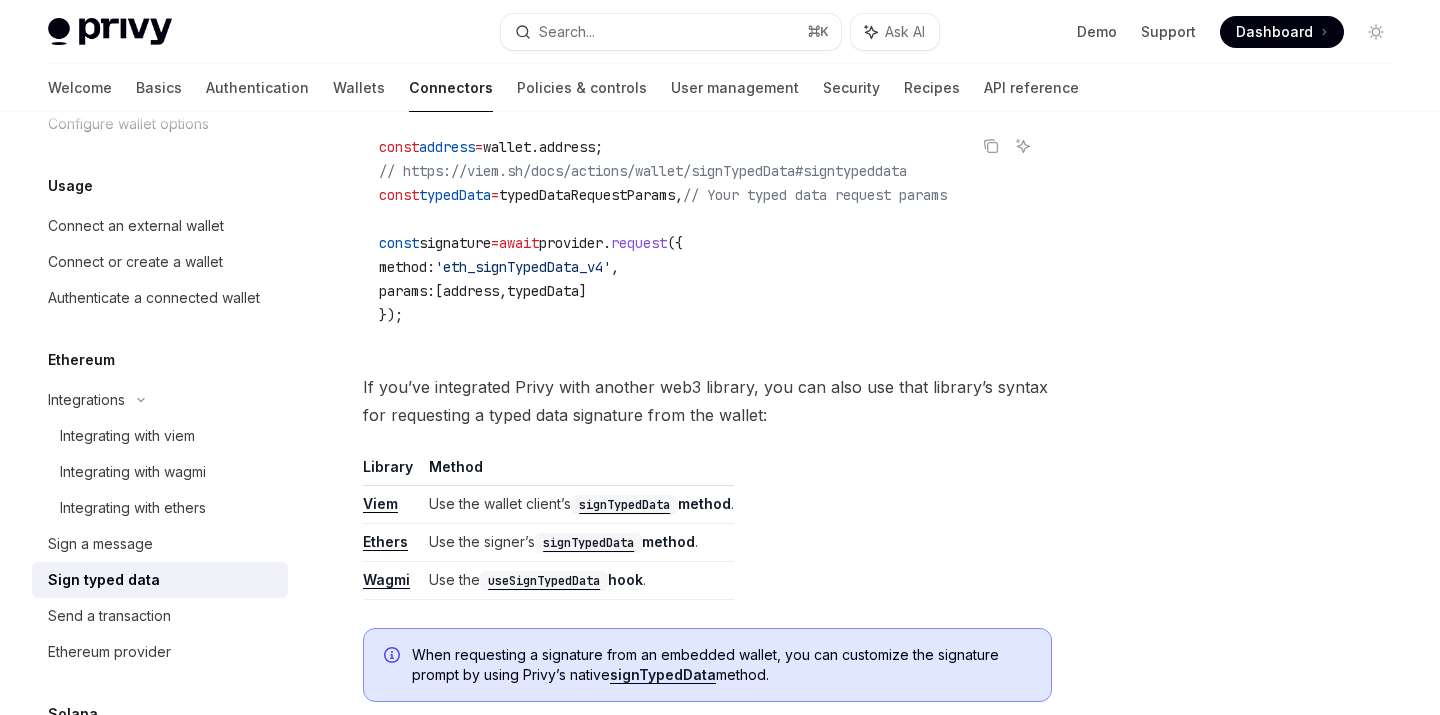 scroll, scrollTop: 744, scrollLeft: 0, axis: vertical 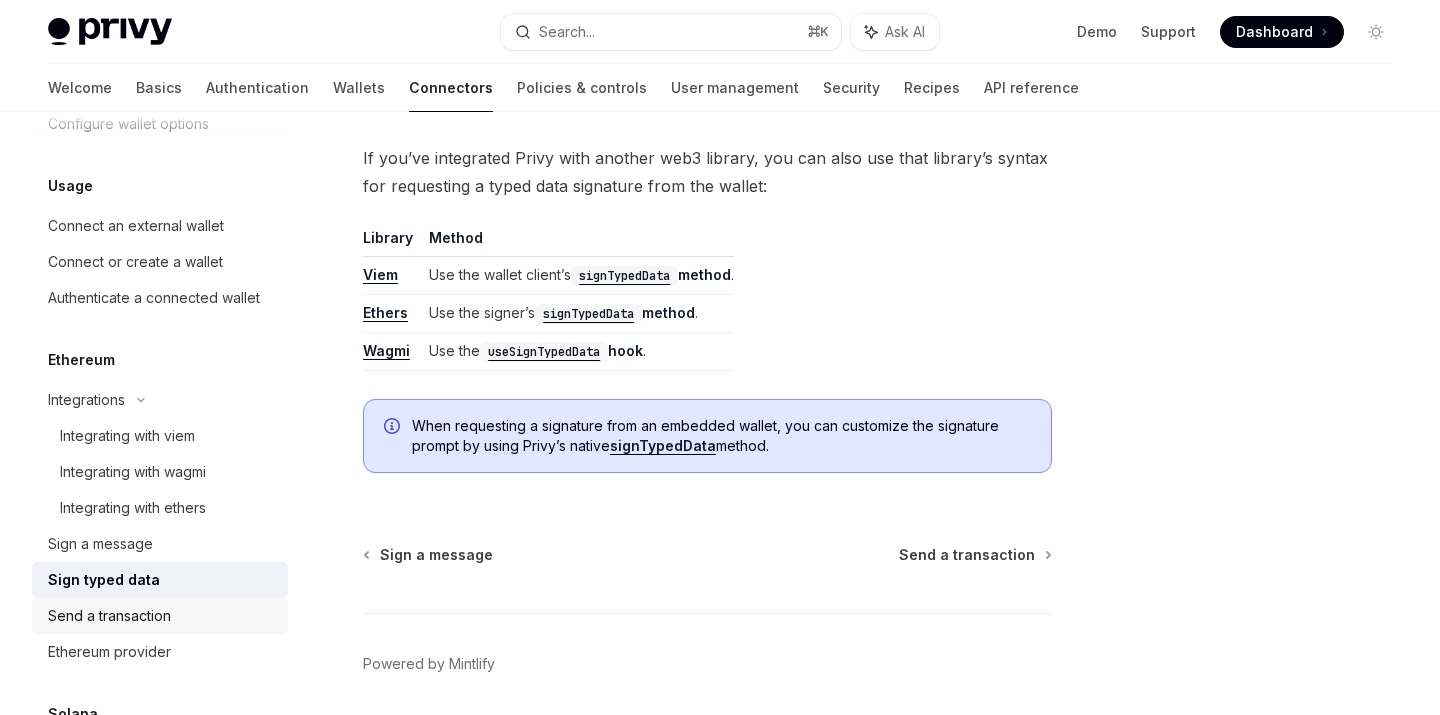 click on "Send a transaction" at bounding box center [109, 616] 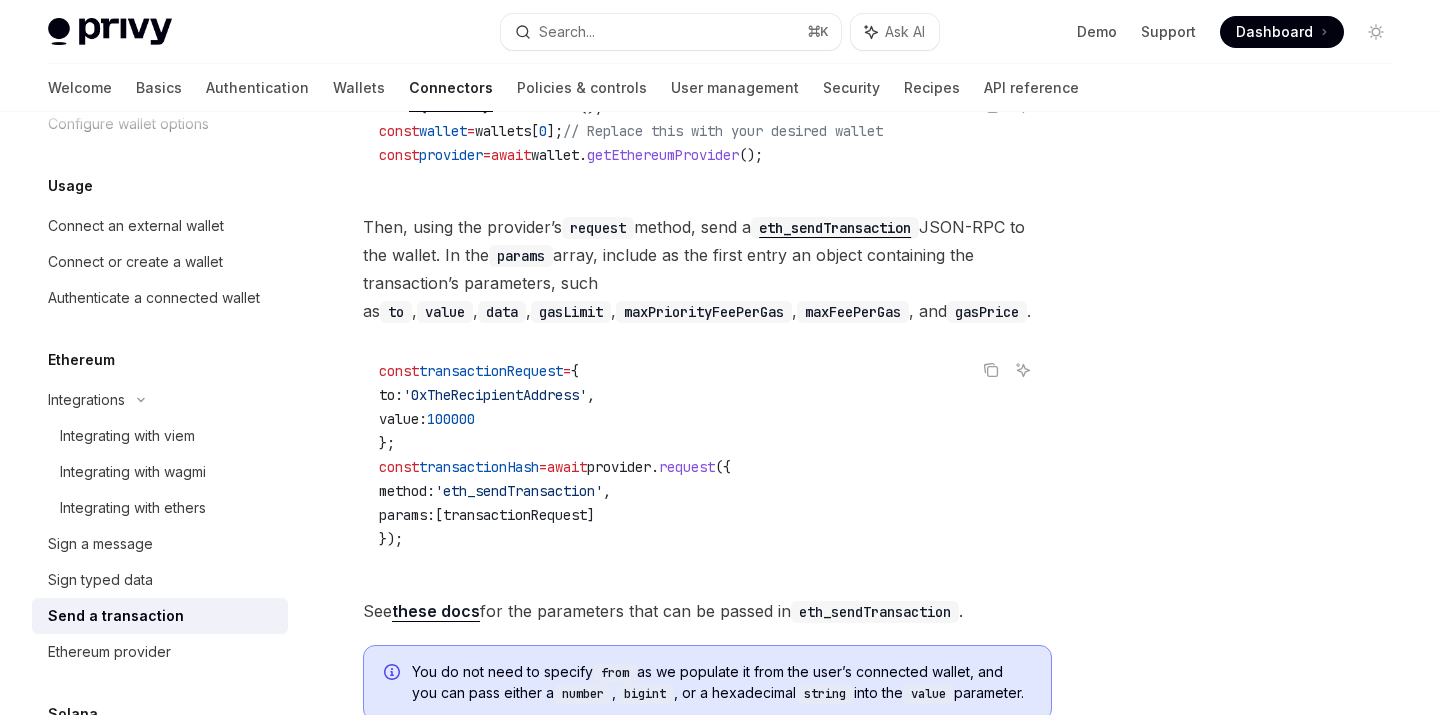 scroll, scrollTop: 333, scrollLeft: 0, axis: vertical 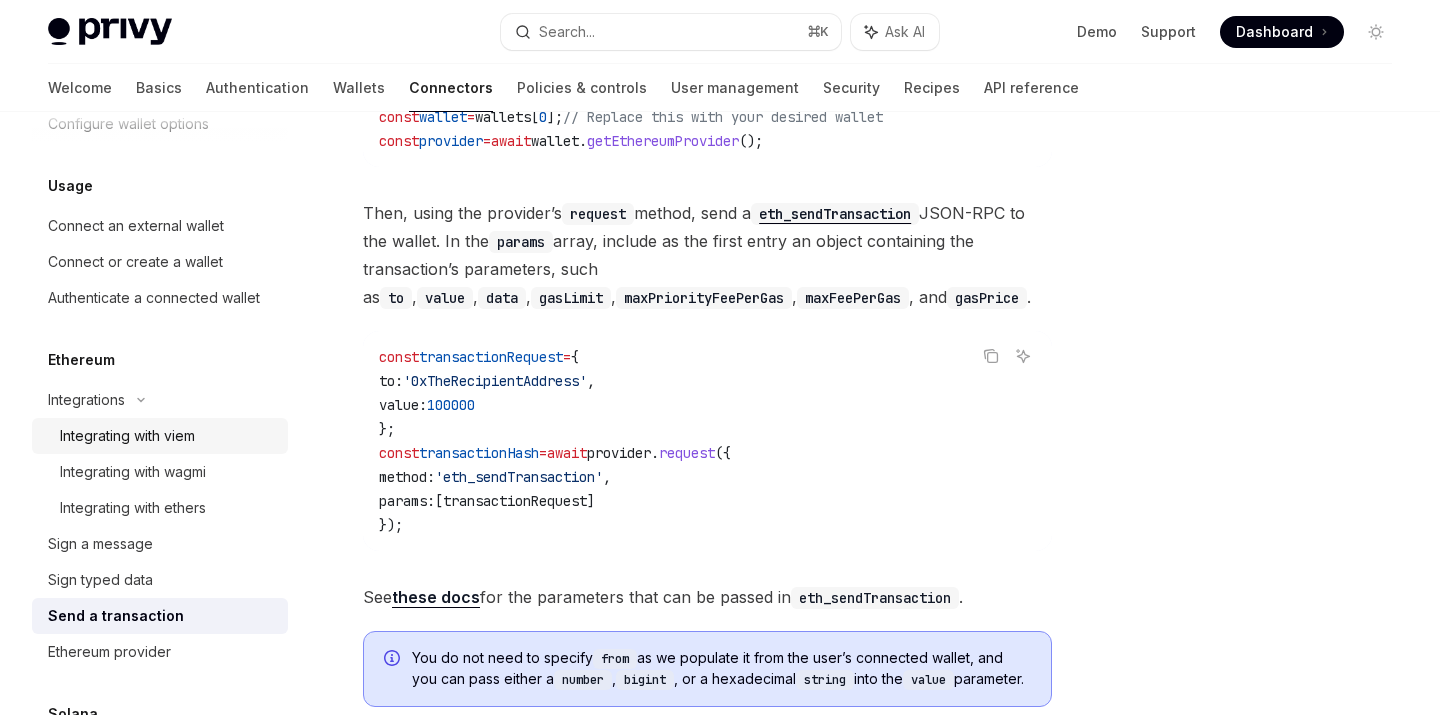 click on "Integrating with viem" at bounding box center [127, 436] 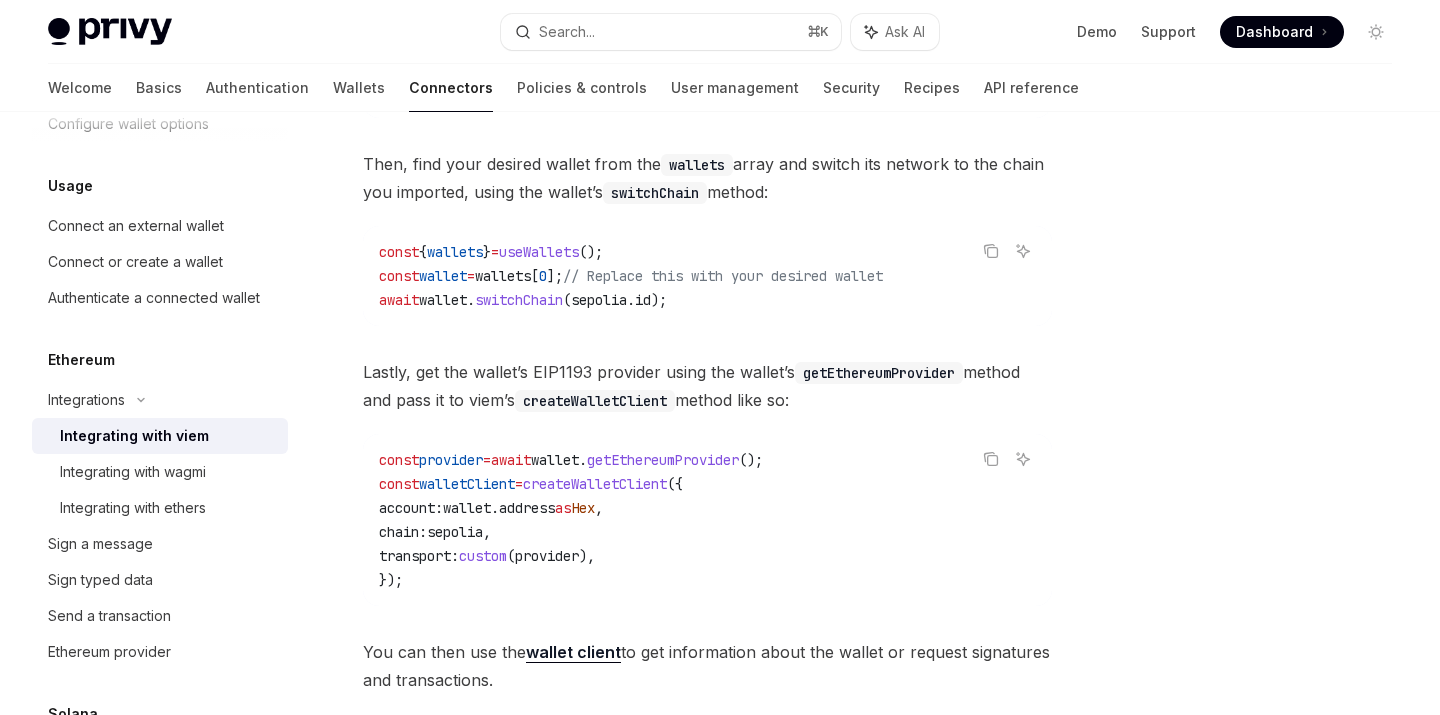 scroll, scrollTop: 415, scrollLeft: 0, axis: vertical 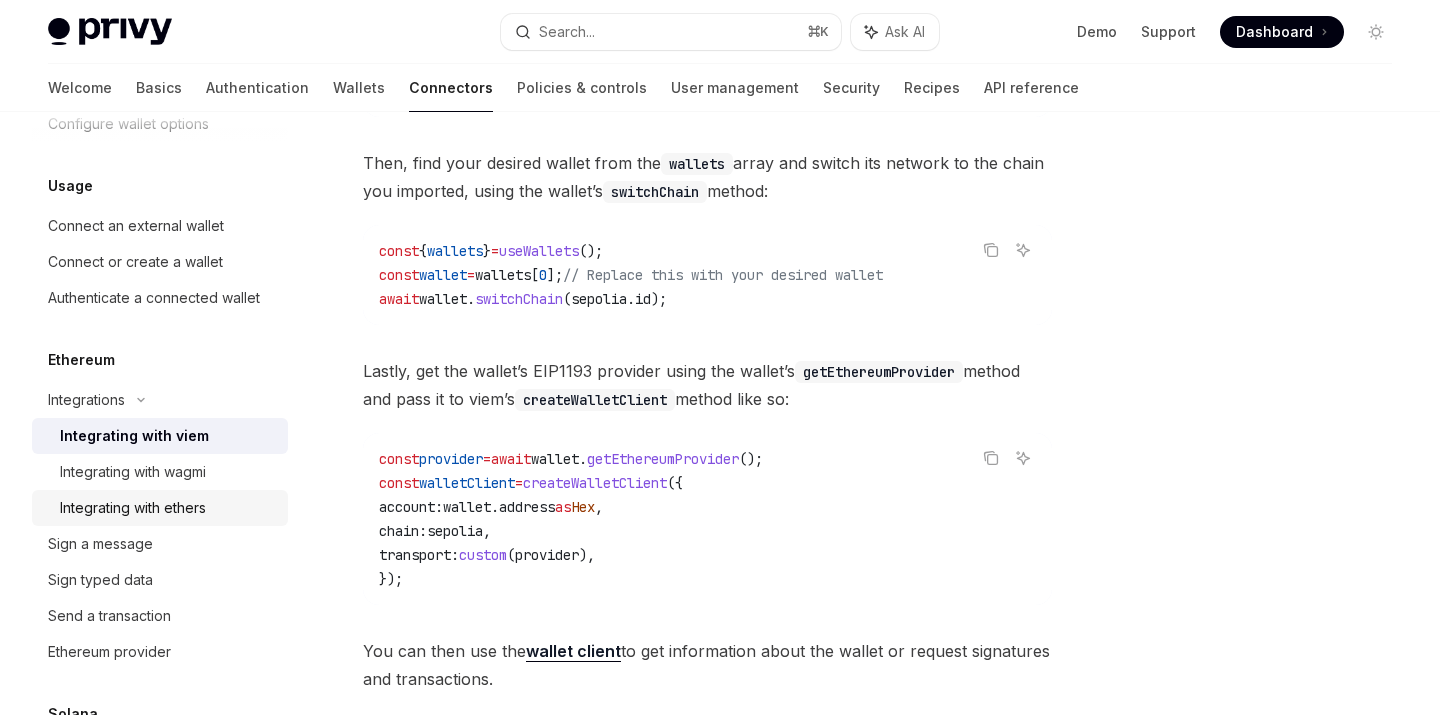 click on "Integrating with ethers" at bounding box center [133, 508] 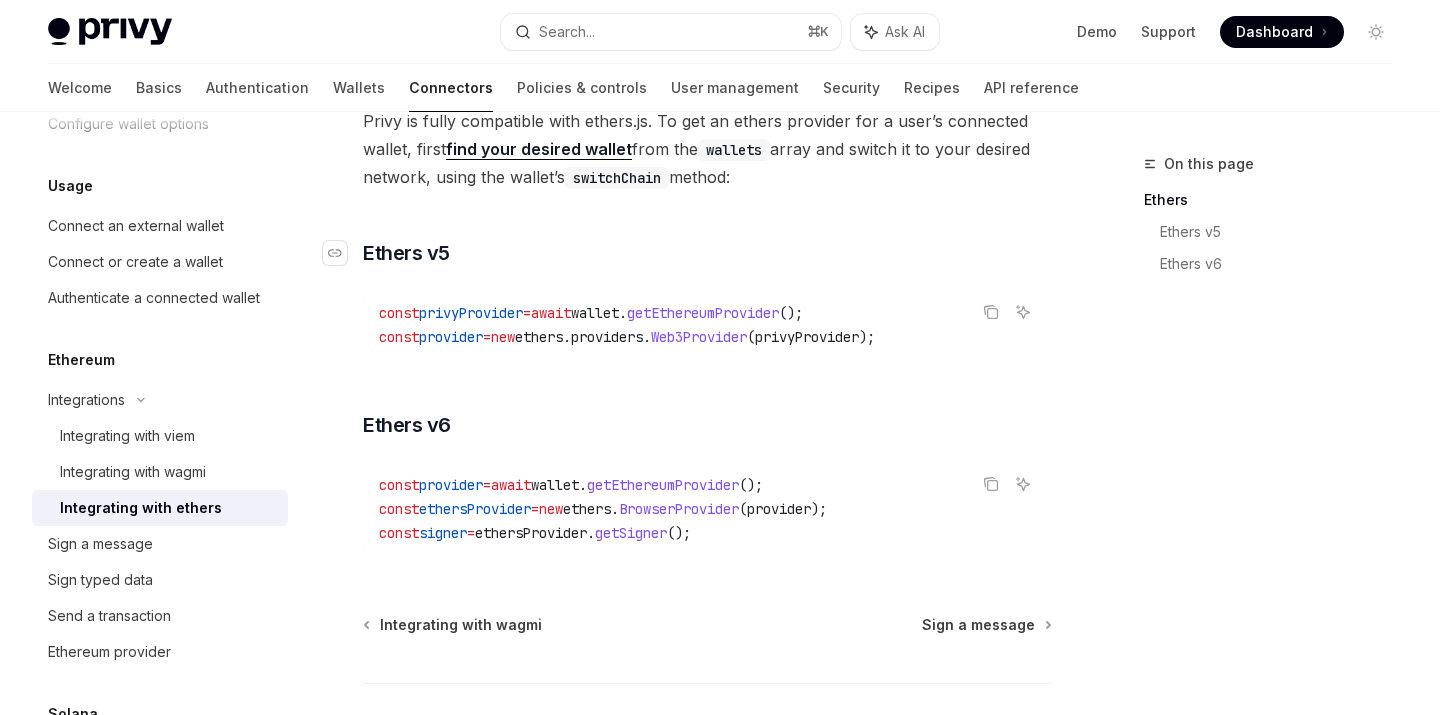 scroll, scrollTop: 192, scrollLeft: 0, axis: vertical 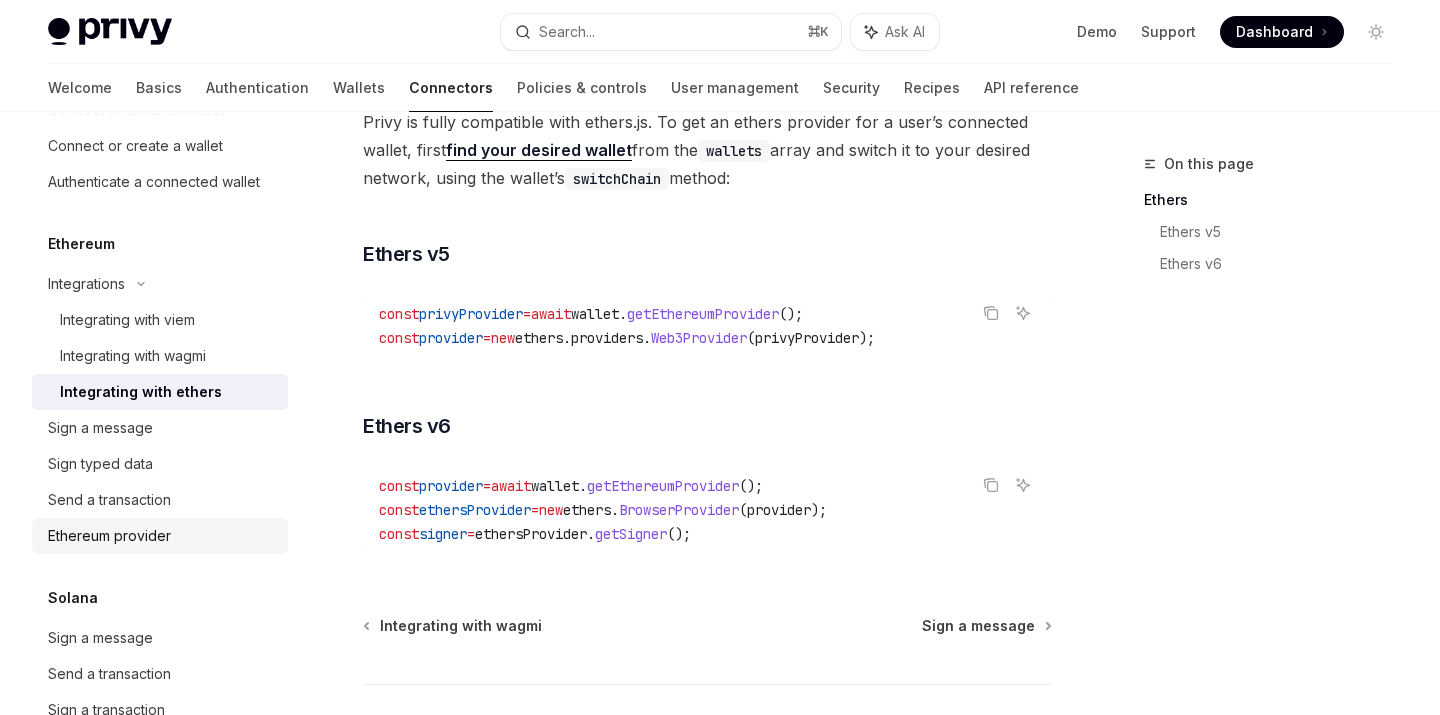 click on "Ethereum provider" at bounding box center [109, 536] 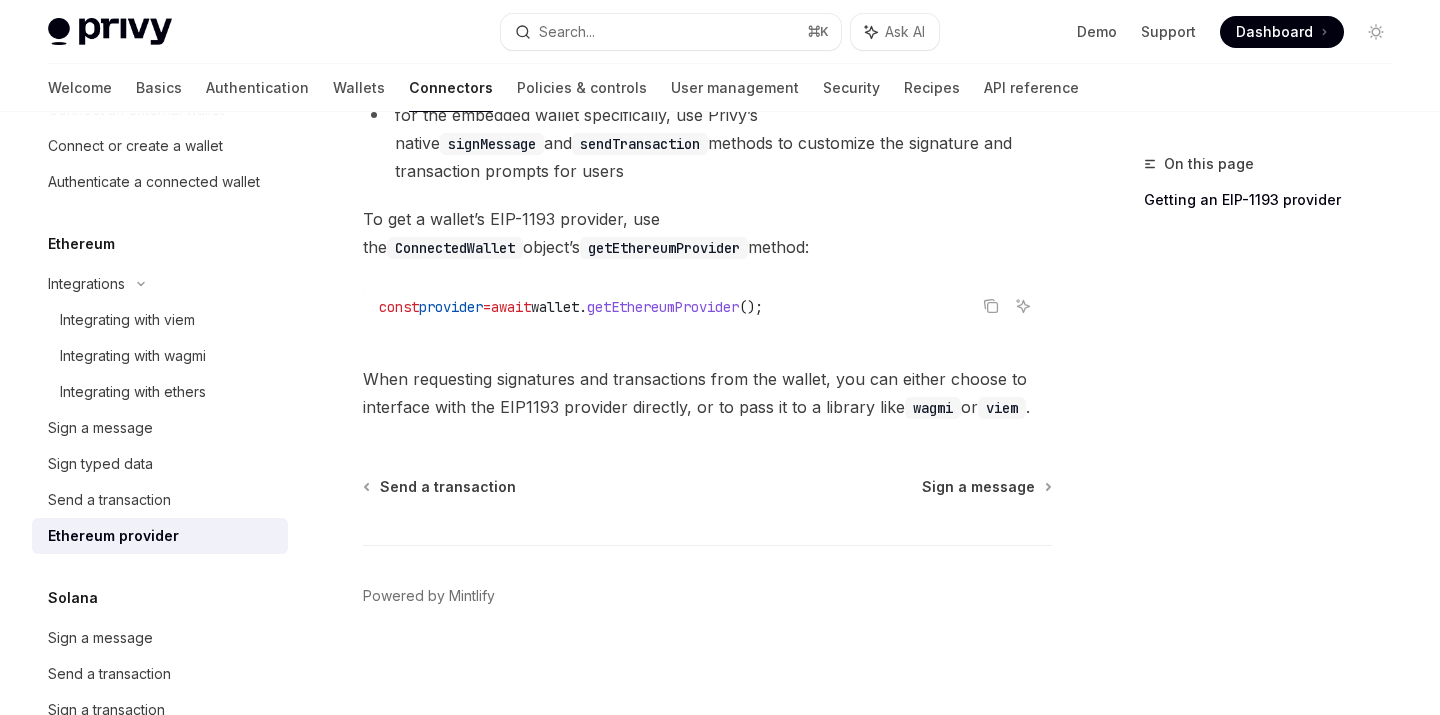 scroll, scrollTop: 520, scrollLeft: 0, axis: vertical 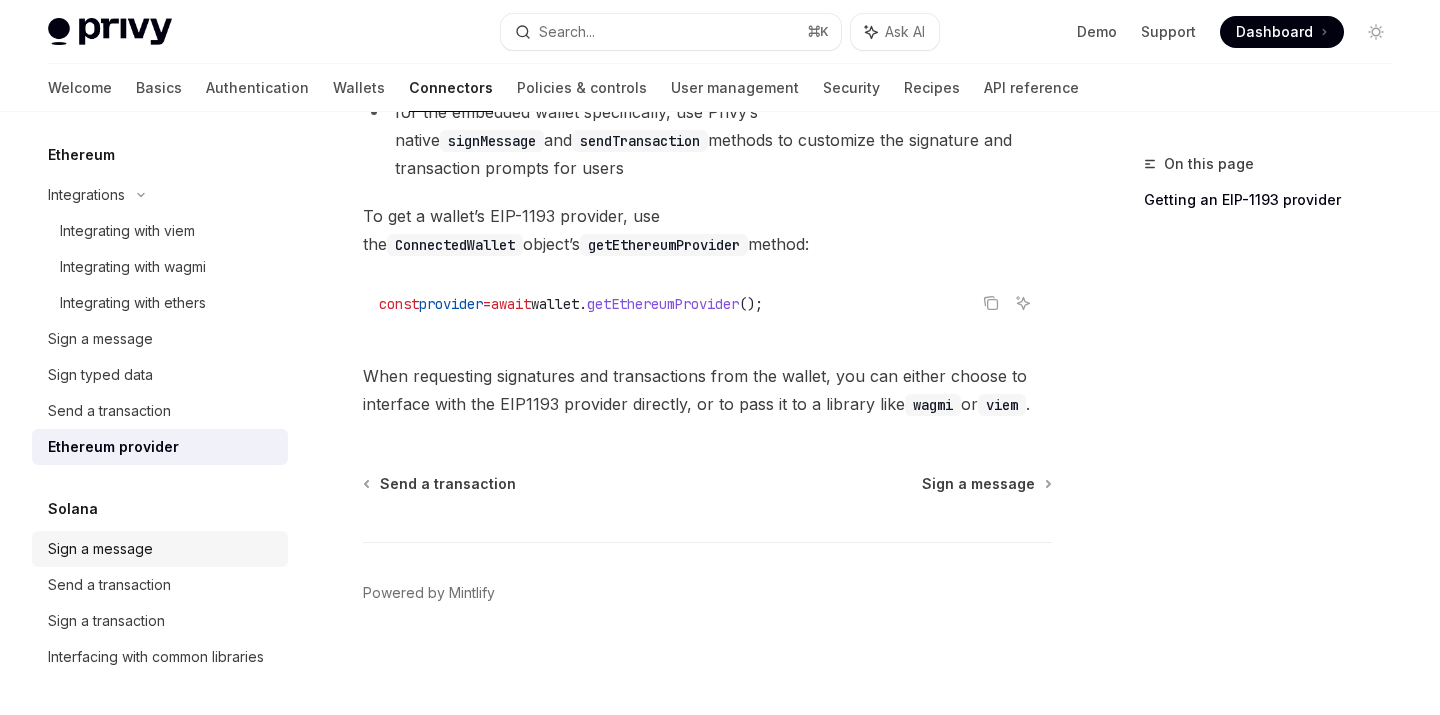 click on "Sign a message" at bounding box center [100, 549] 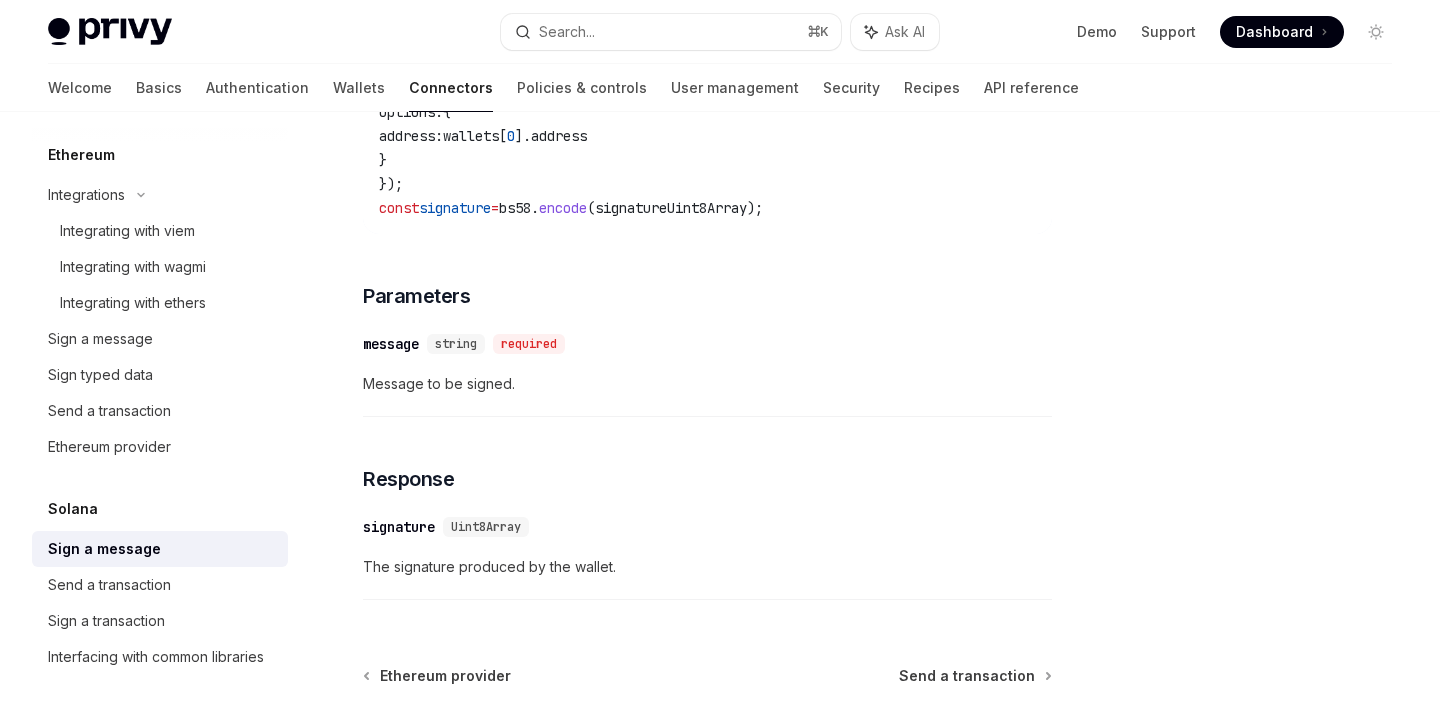 scroll, scrollTop: 902, scrollLeft: 0, axis: vertical 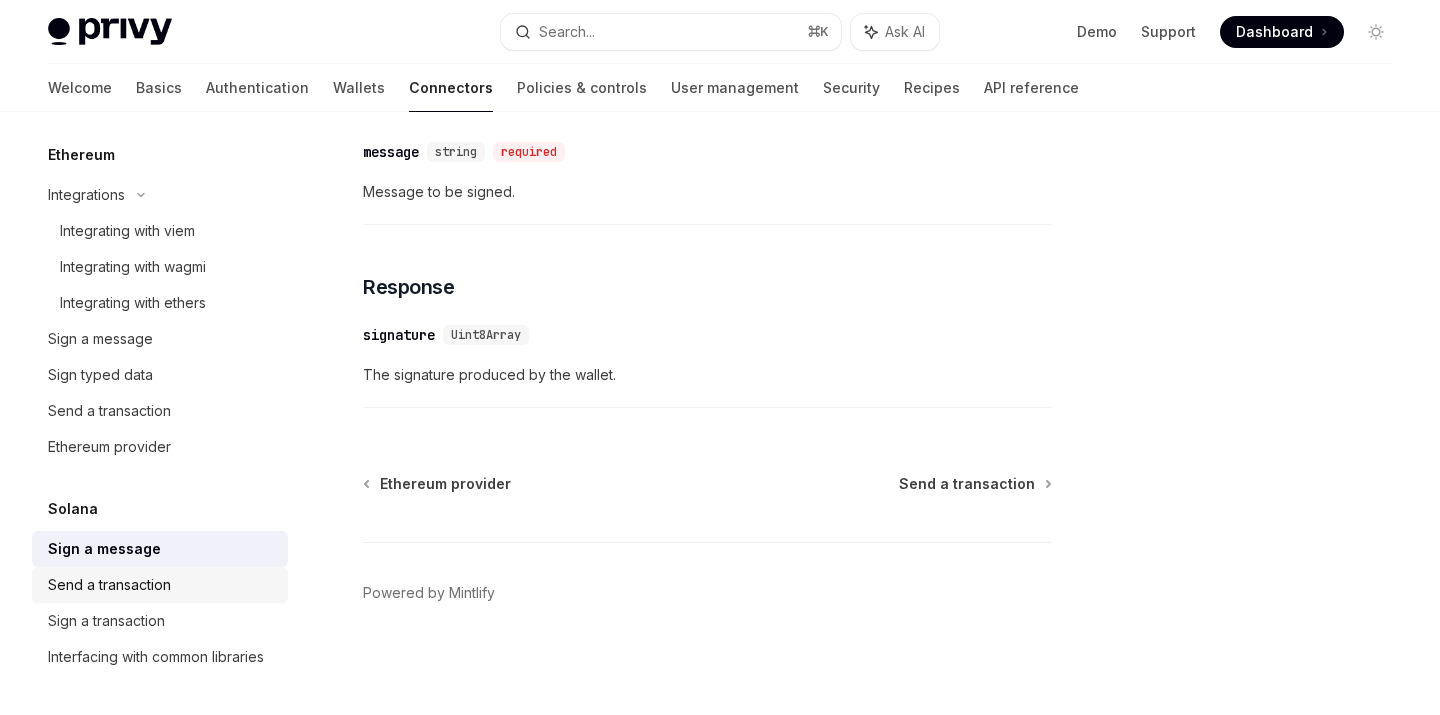 click on "Send a transaction" at bounding box center [109, 585] 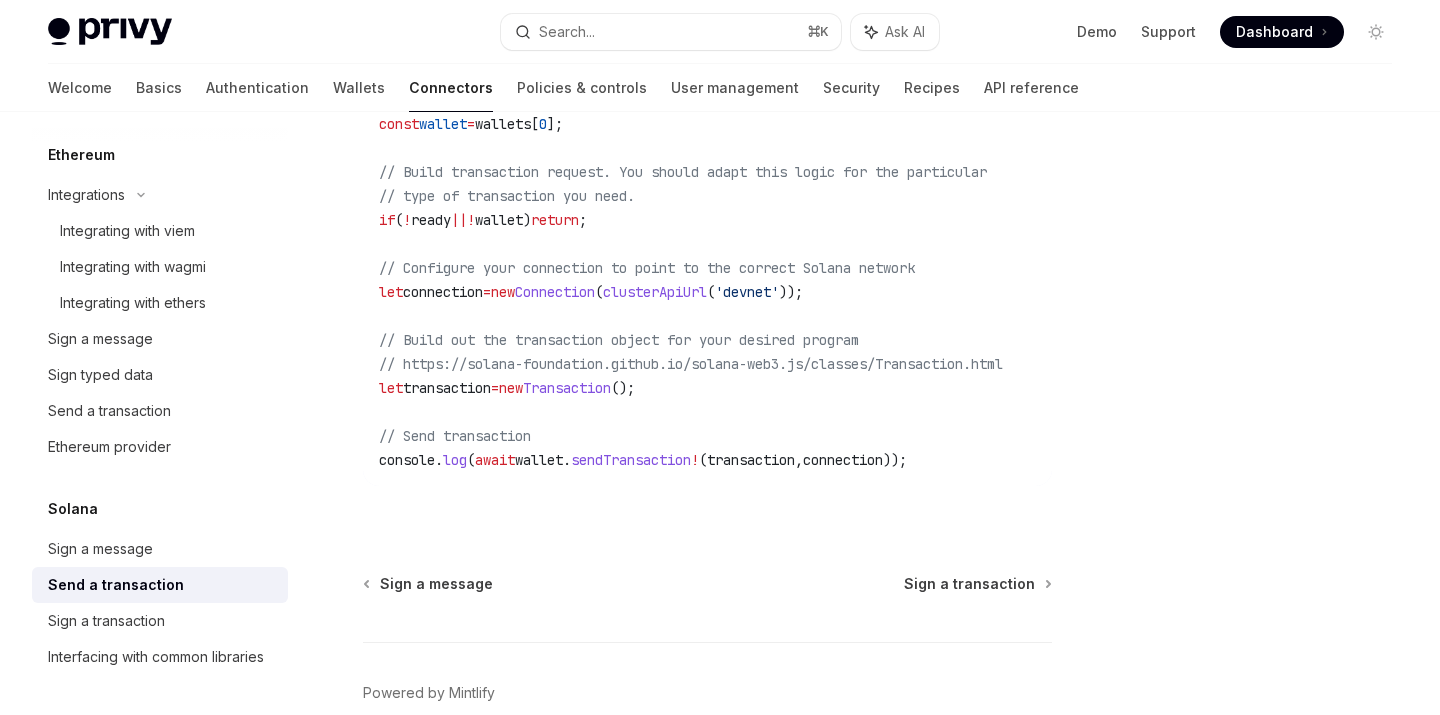 scroll, scrollTop: 942, scrollLeft: 0, axis: vertical 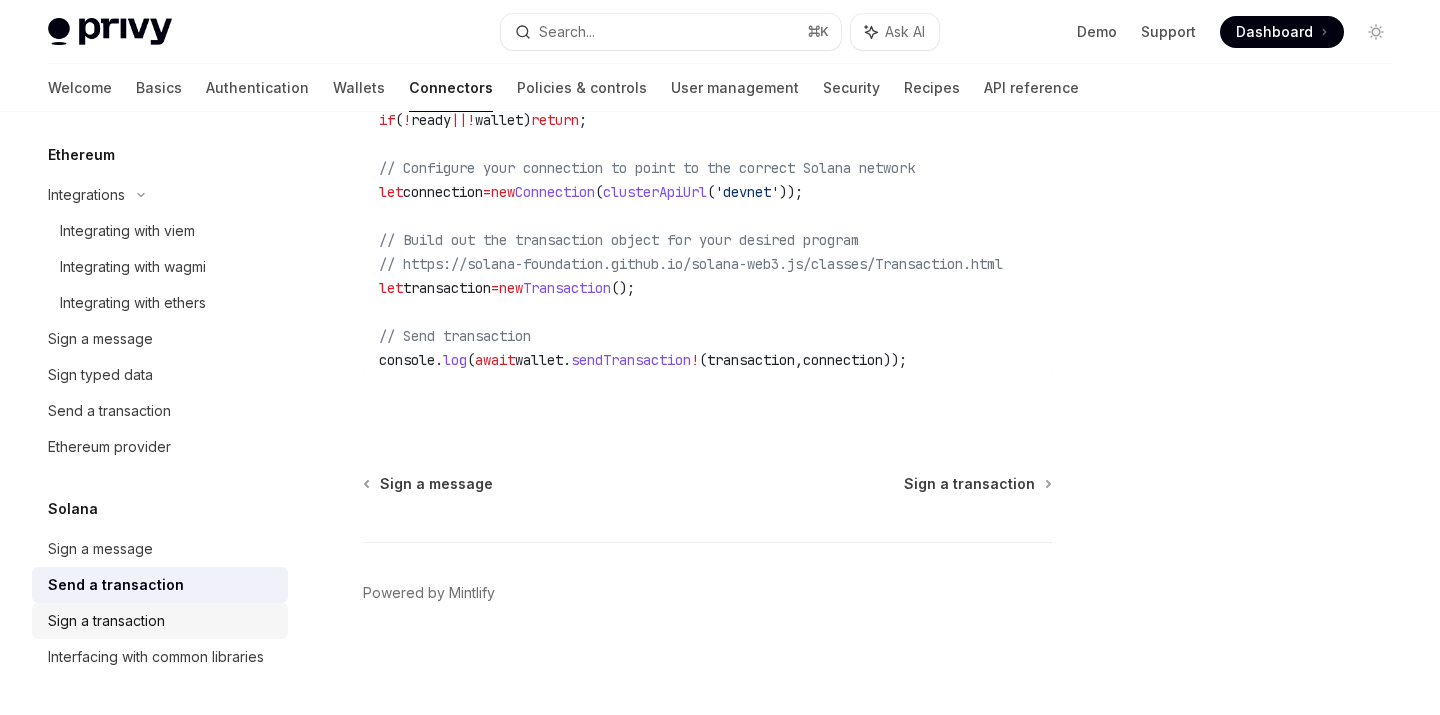 click on "Sign a transaction" at bounding box center (160, 621) 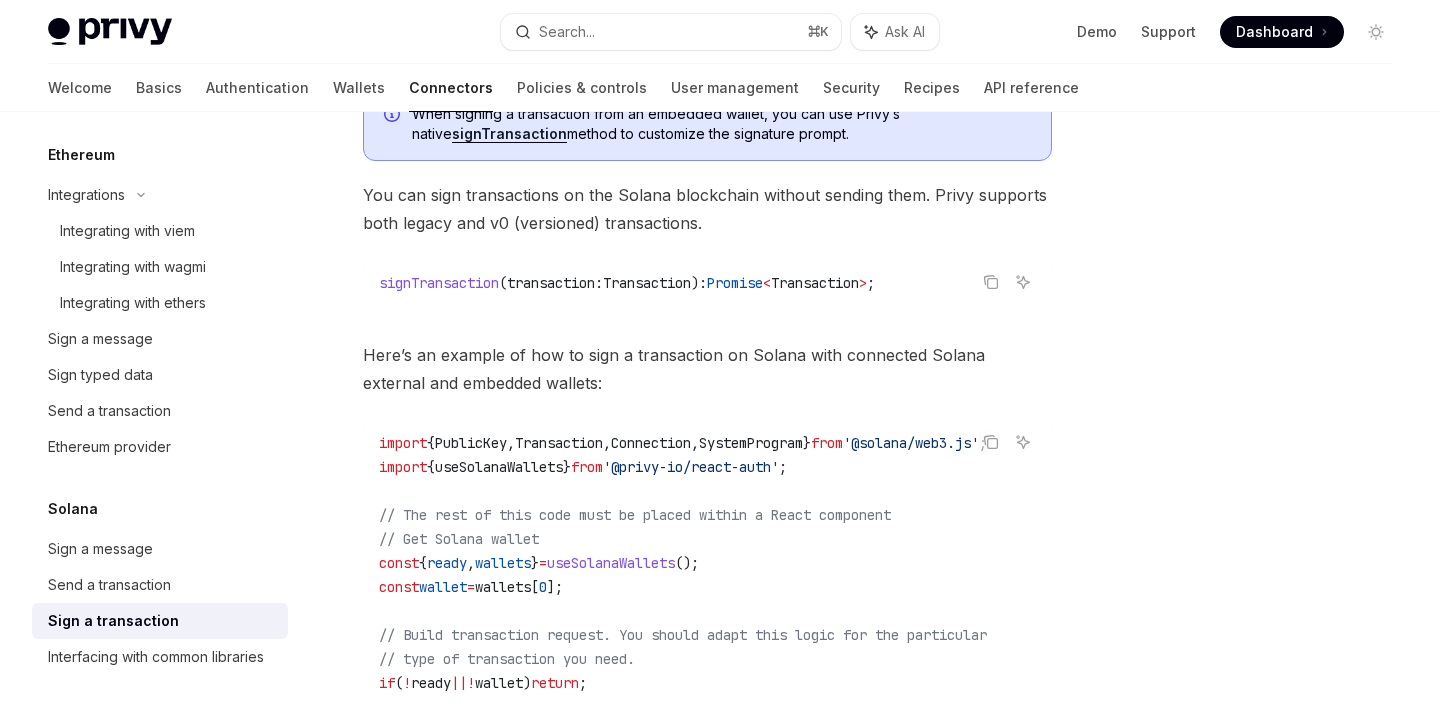 scroll, scrollTop: 848, scrollLeft: 0, axis: vertical 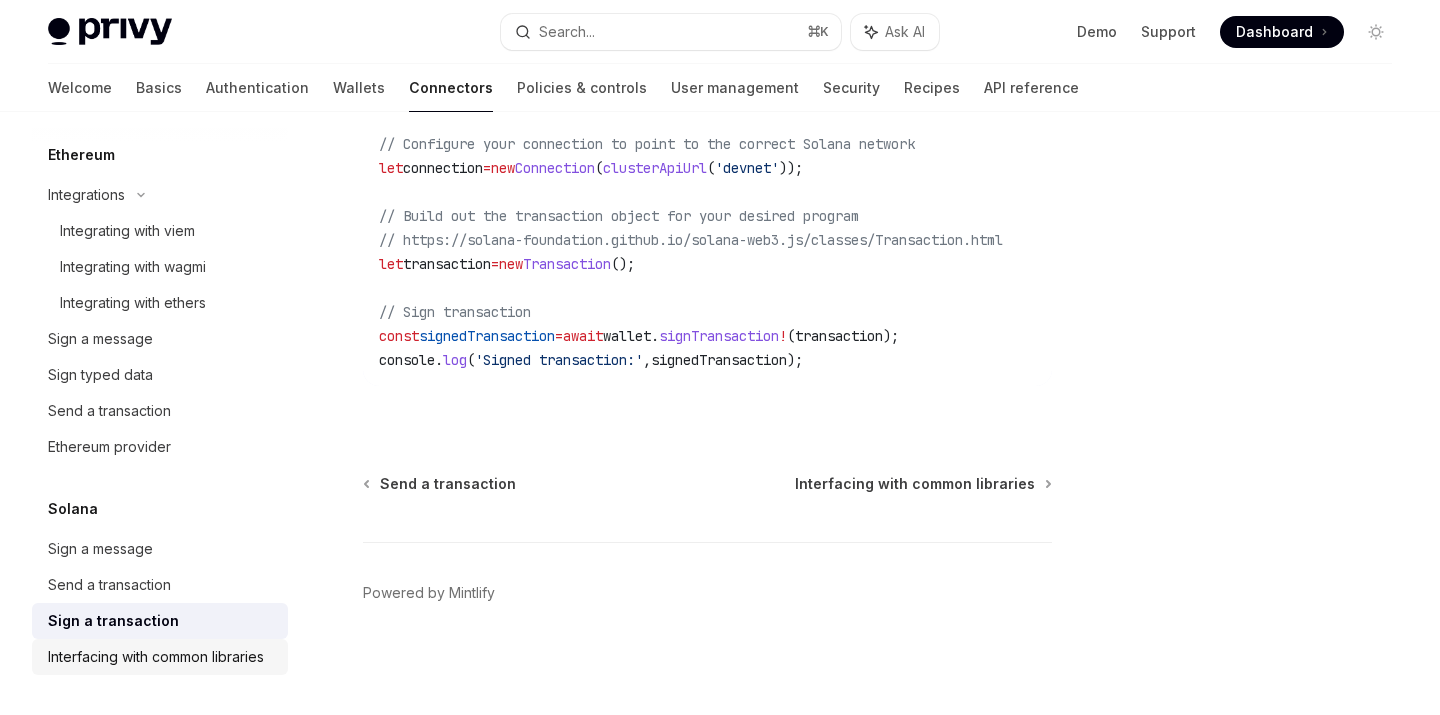 click on "Interfacing with common libraries" at bounding box center [156, 657] 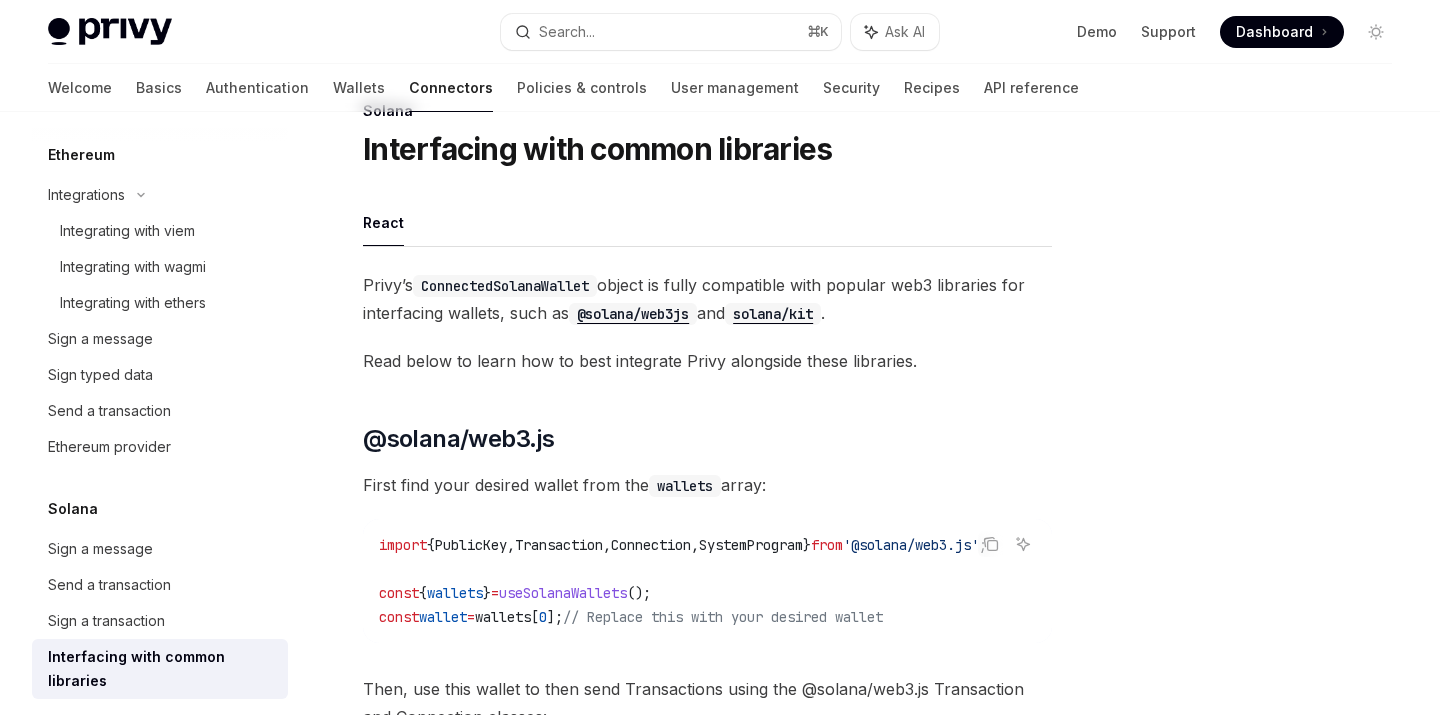 scroll, scrollTop: 0, scrollLeft: 0, axis: both 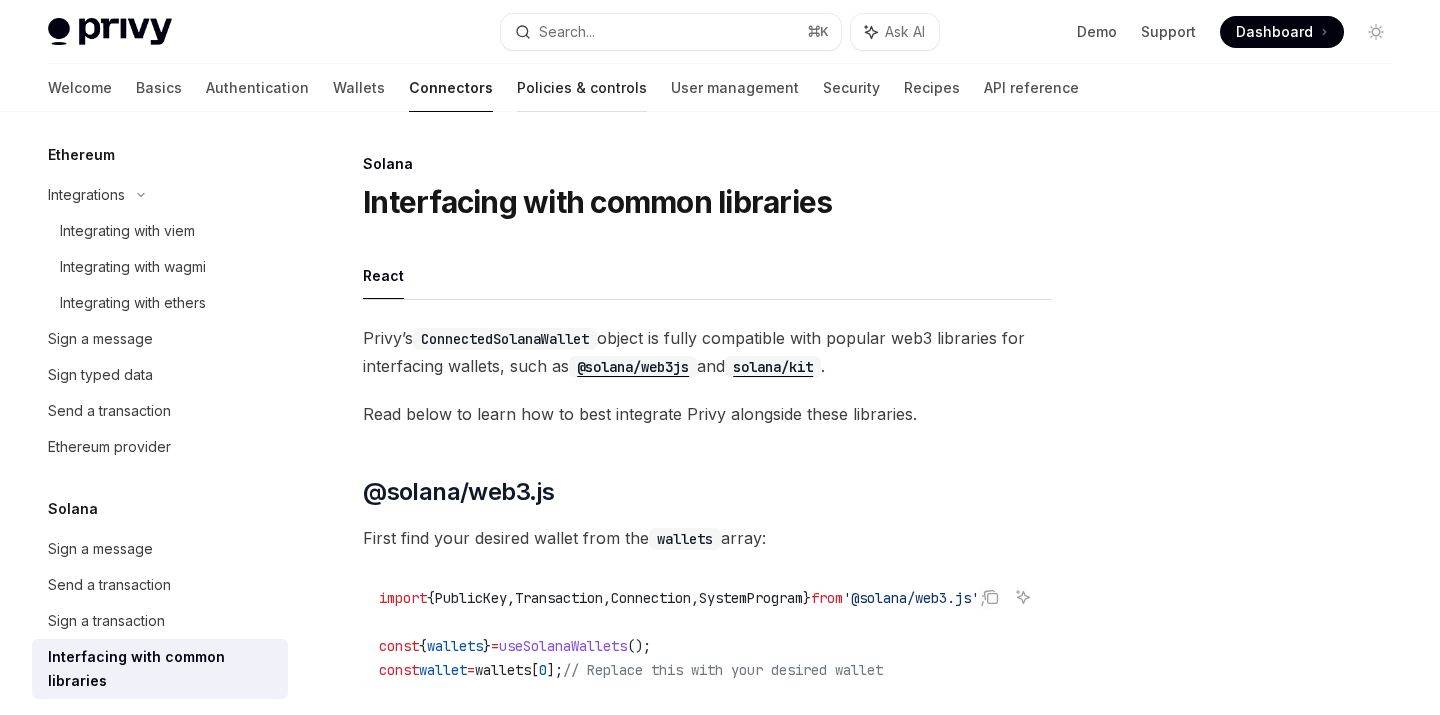 click on "Policies & controls" at bounding box center (582, 88) 